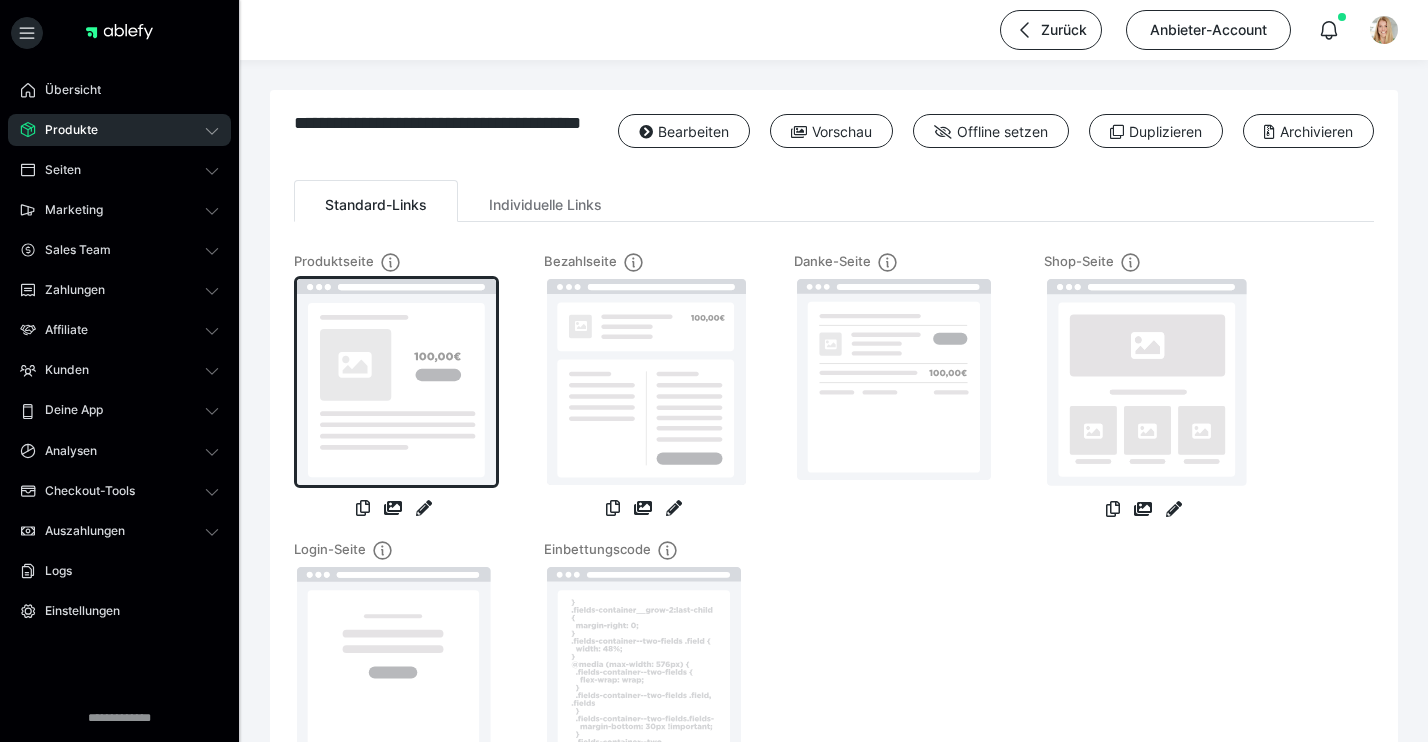 scroll, scrollTop: 0, scrollLeft: 0, axis: both 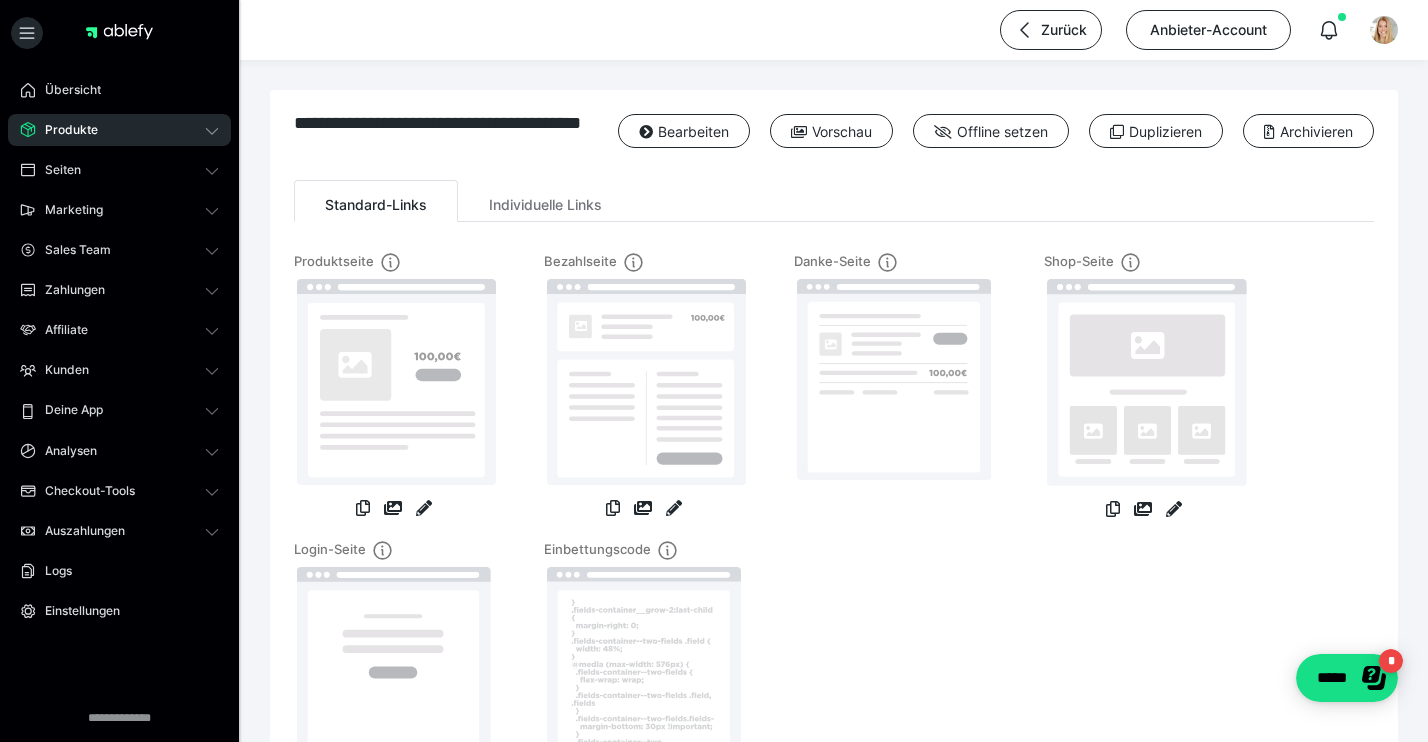 click on "Produkte" at bounding box center [119, 130] 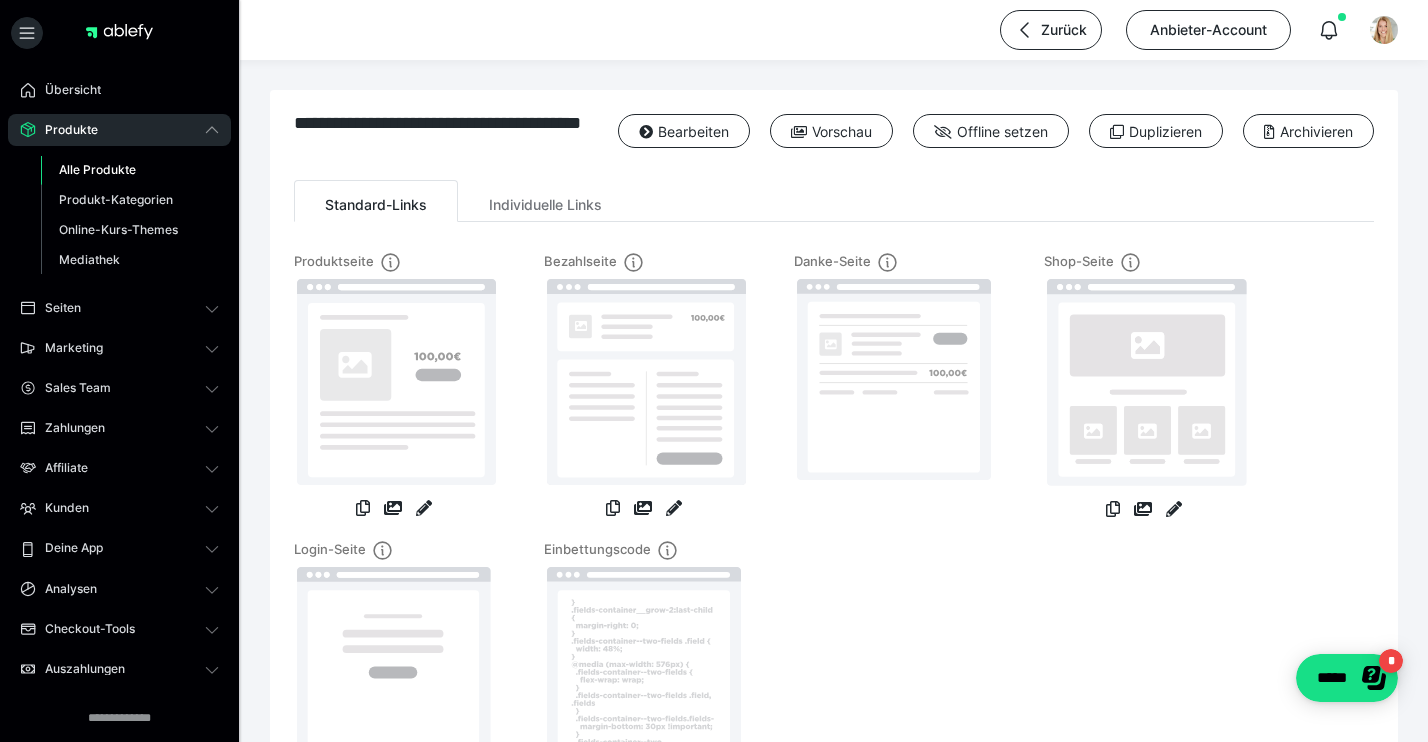 click on "Alle Produkte" at bounding box center (130, 170) 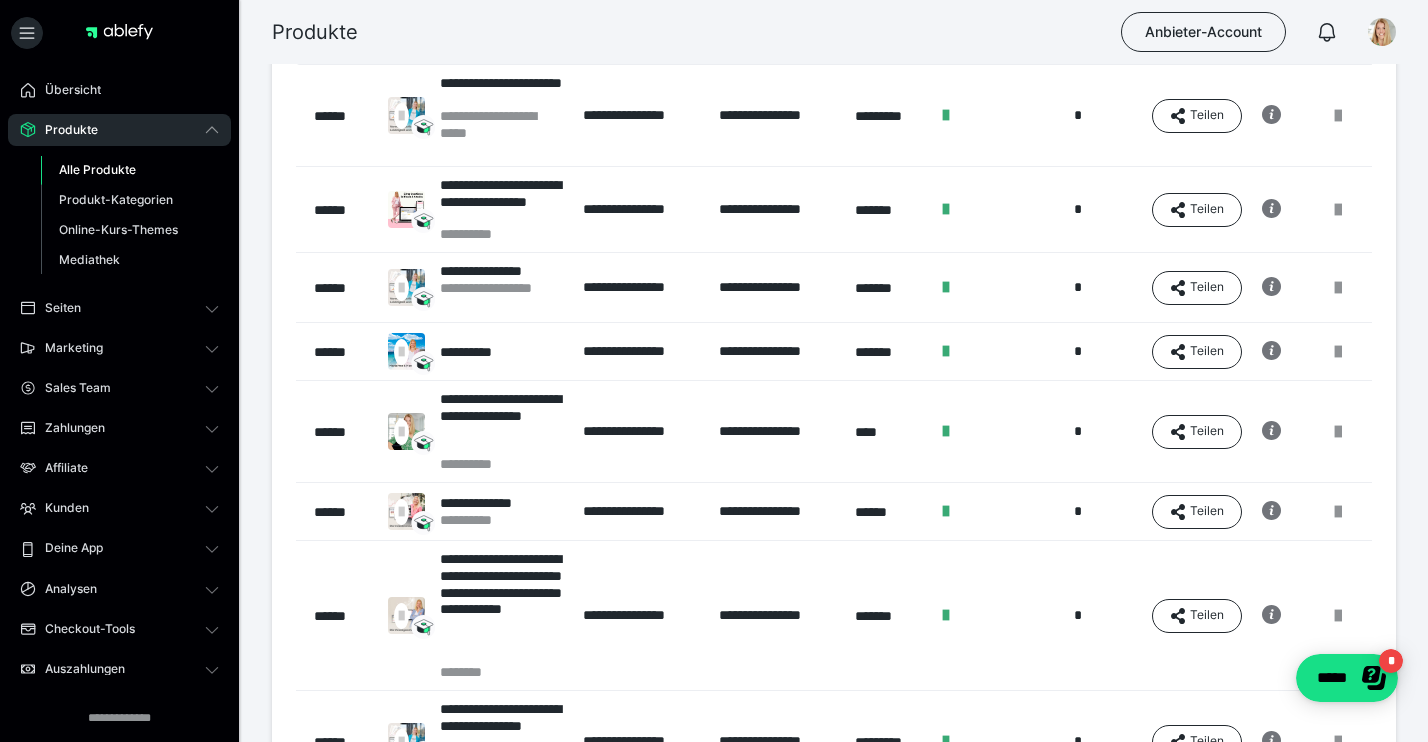 scroll, scrollTop: 183, scrollLeft: 0, axis: vertical 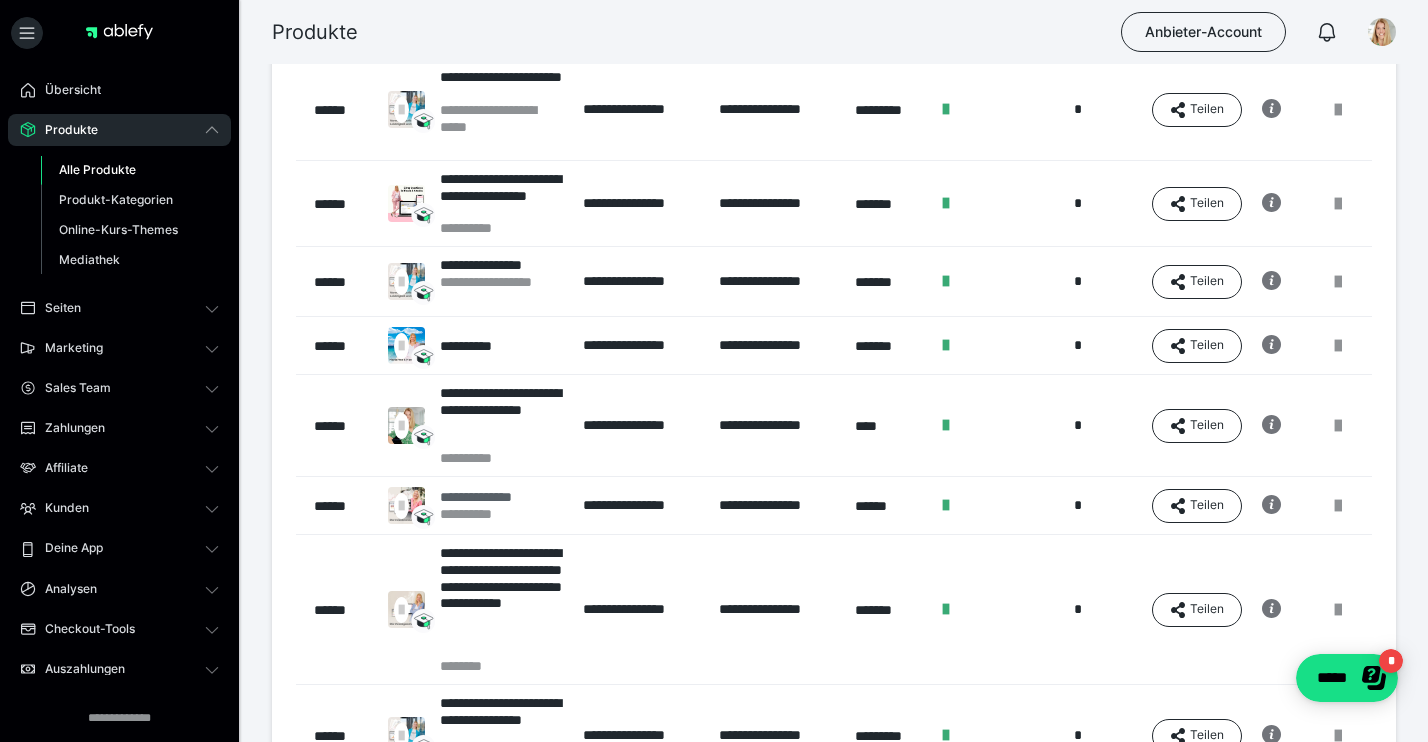click on "**********" at bounding box center [491, 497] 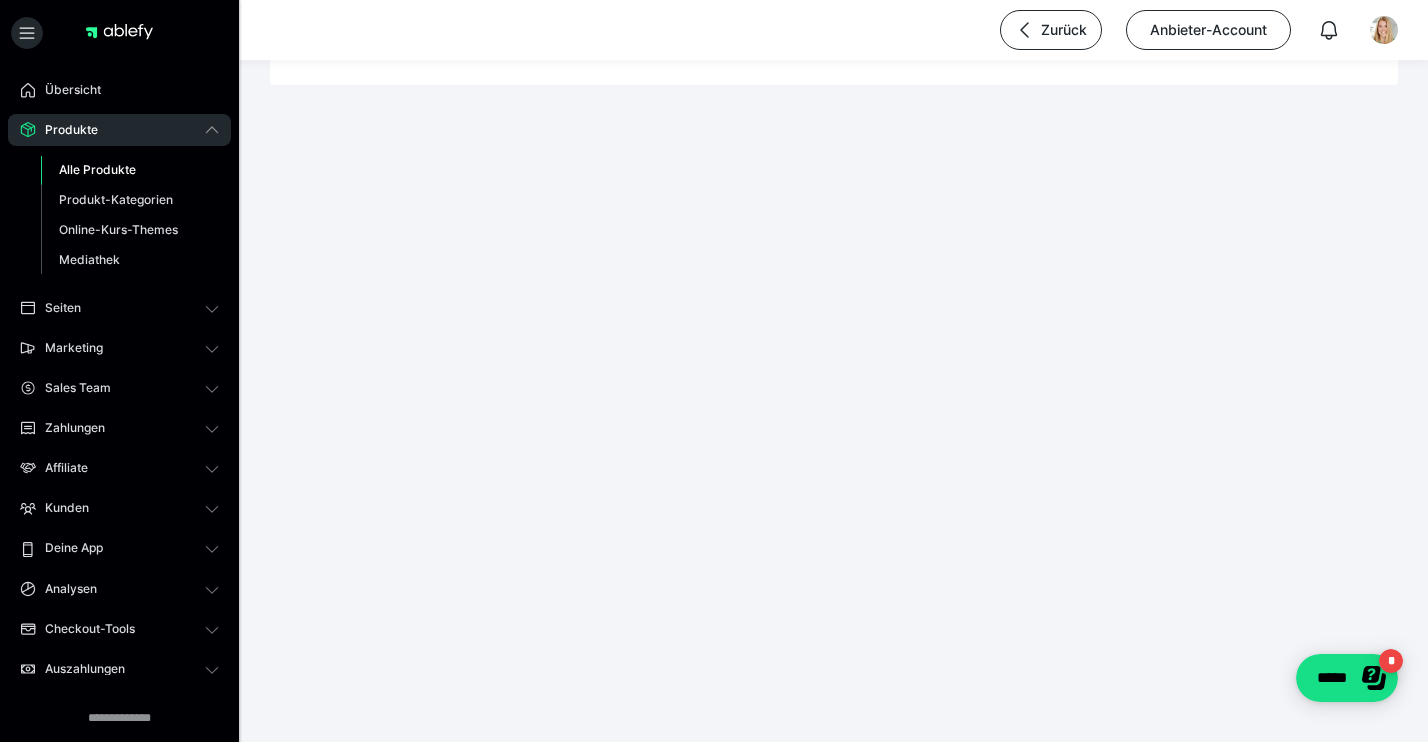 scroll, scrollTop: 0, scrollLeft: 0, axis: both 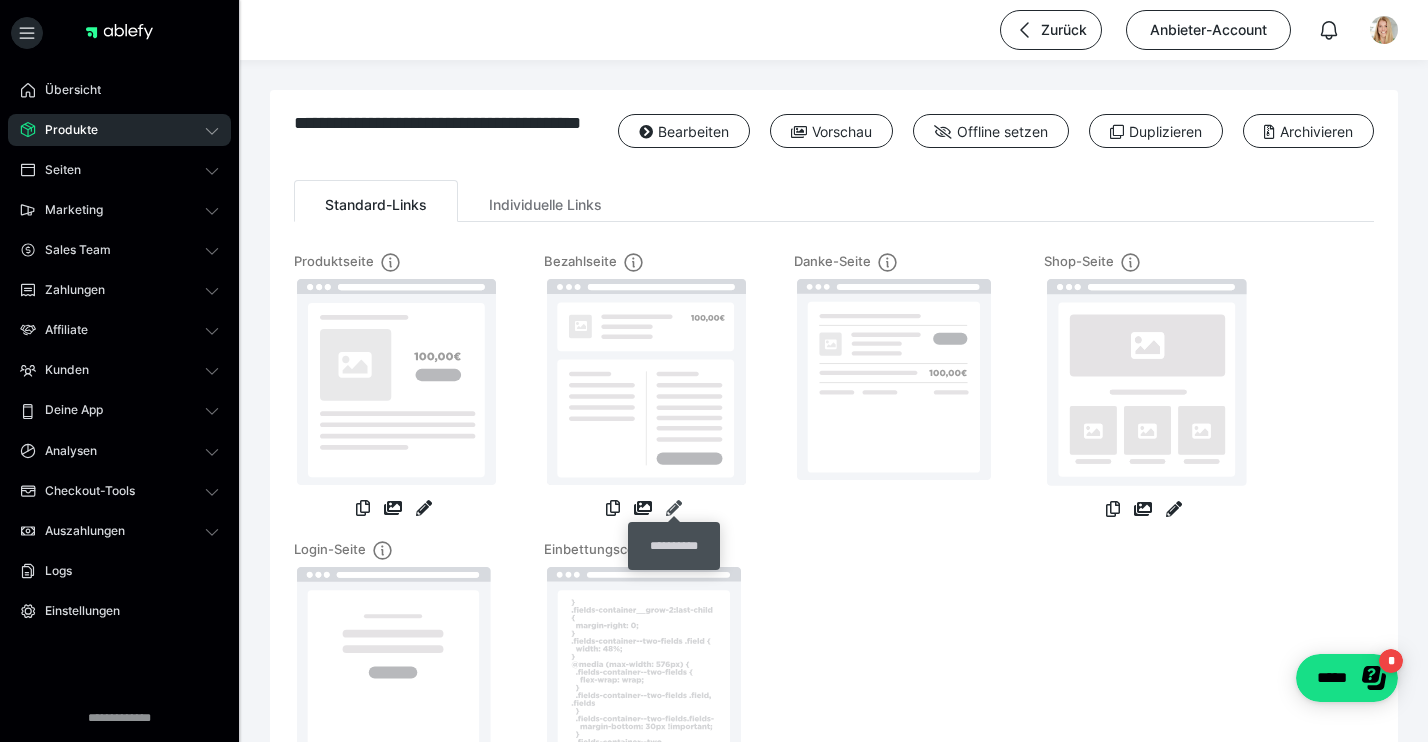 click at bounding box center [674, 508] 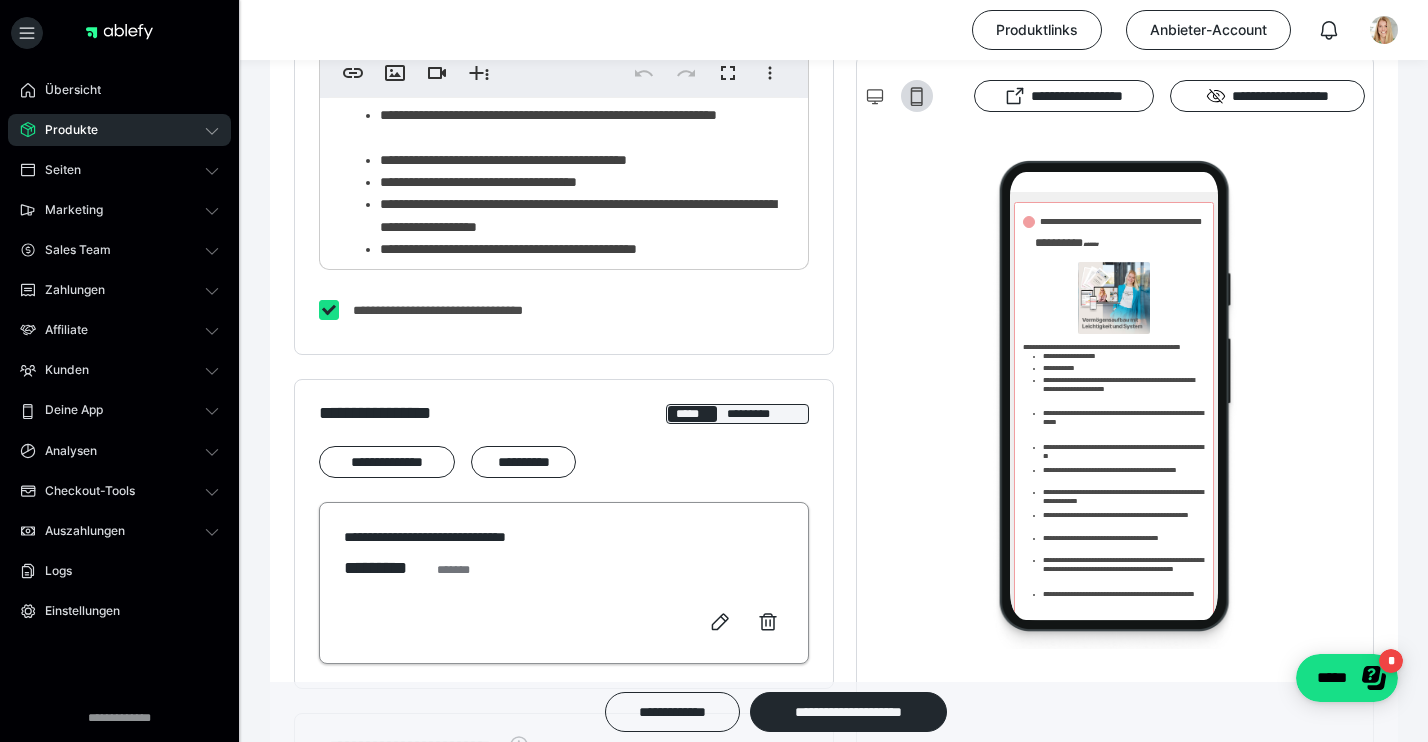 scroll, scrollTop: 242, scrollLeft: 0, axis: vertical 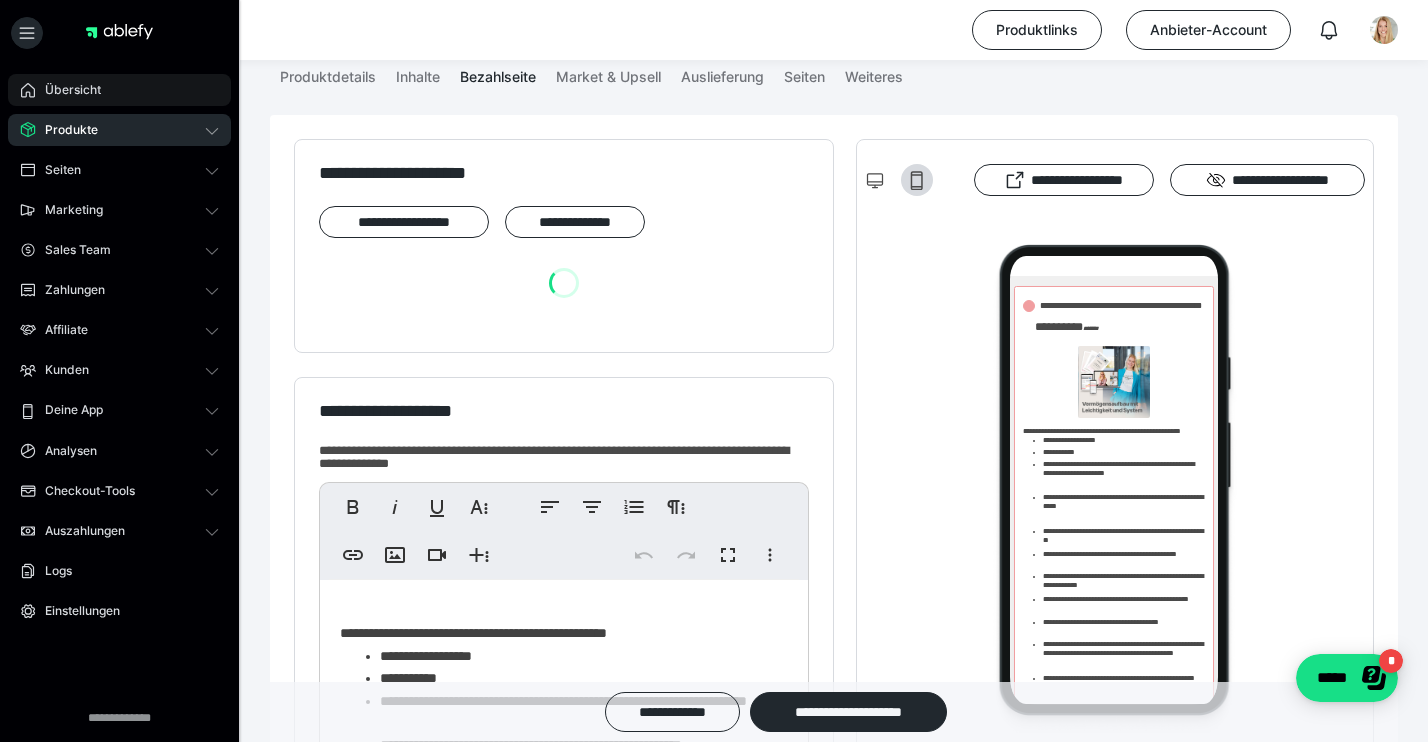 click on "Übersicht" at bounding box center (66, 90) 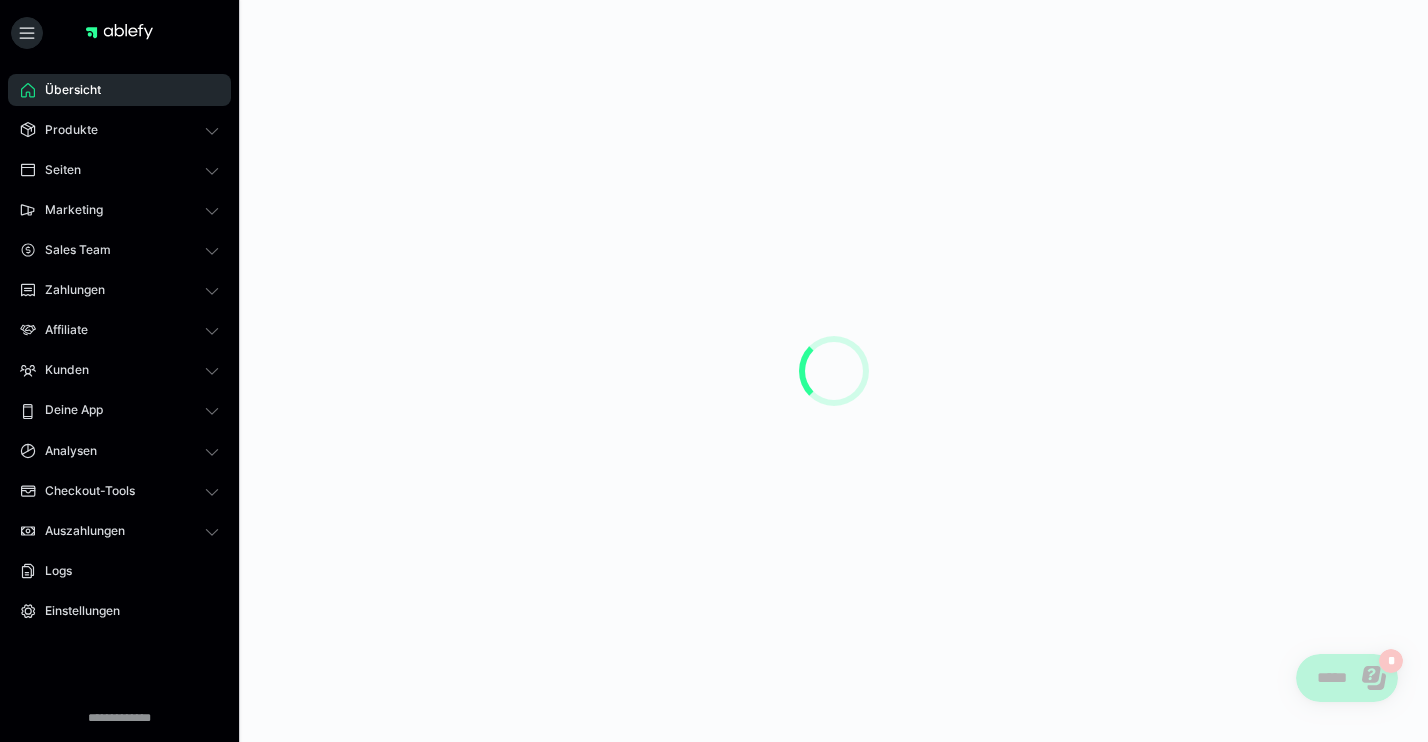 scroll, scrollTop: 0, scrollLeft: 0, axis: both 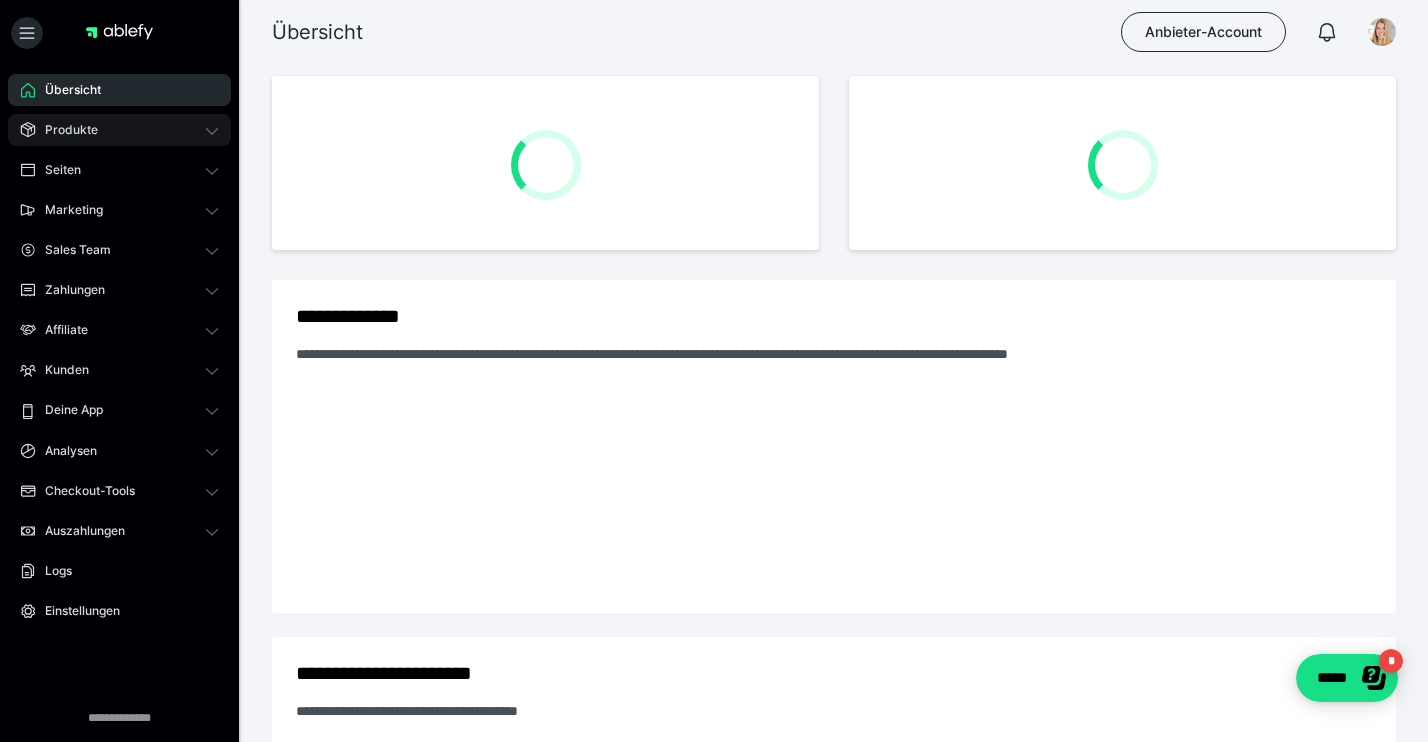 click on "Produkte" at bounding box center (64, 130) 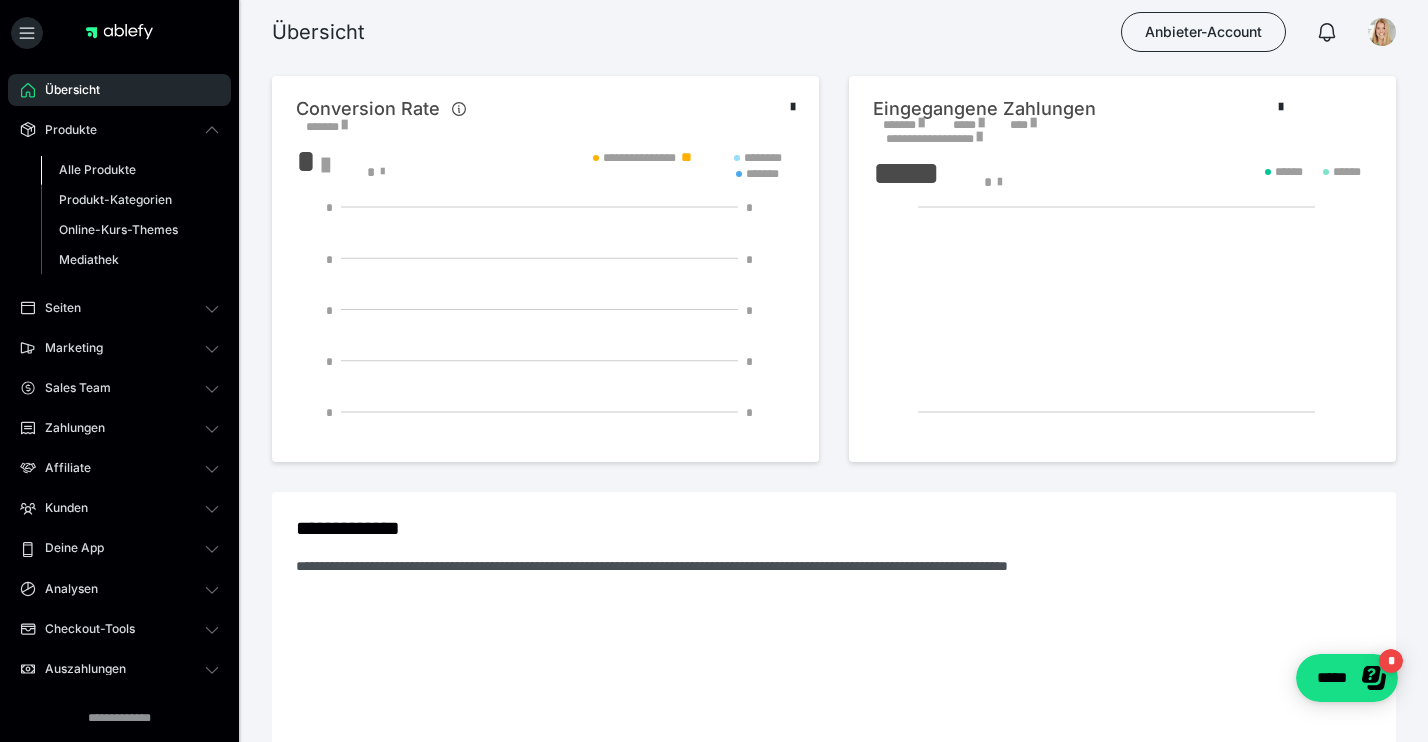 click on "Alle Produkte" at bounding box center [97, 169] 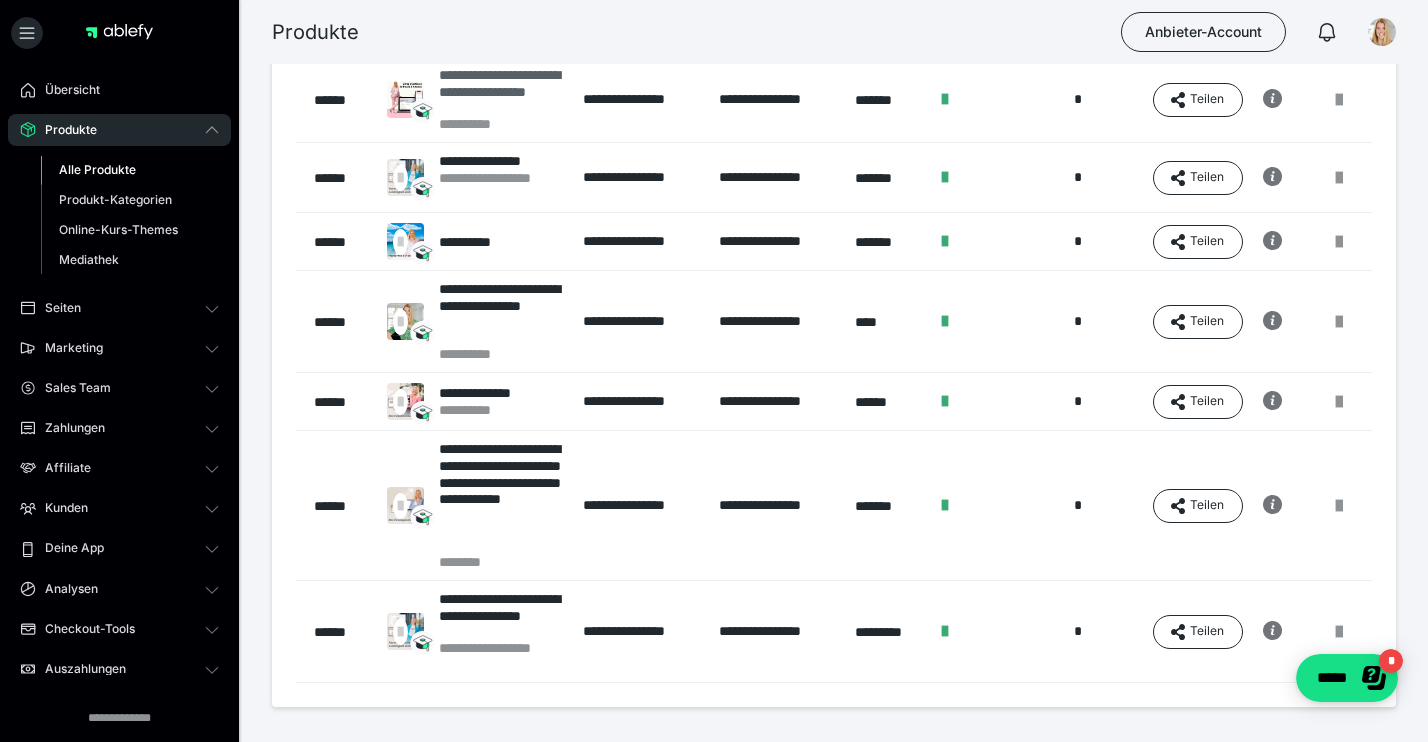scroll, scrollTop: 318, scrollLeft: 0, axis: vertical 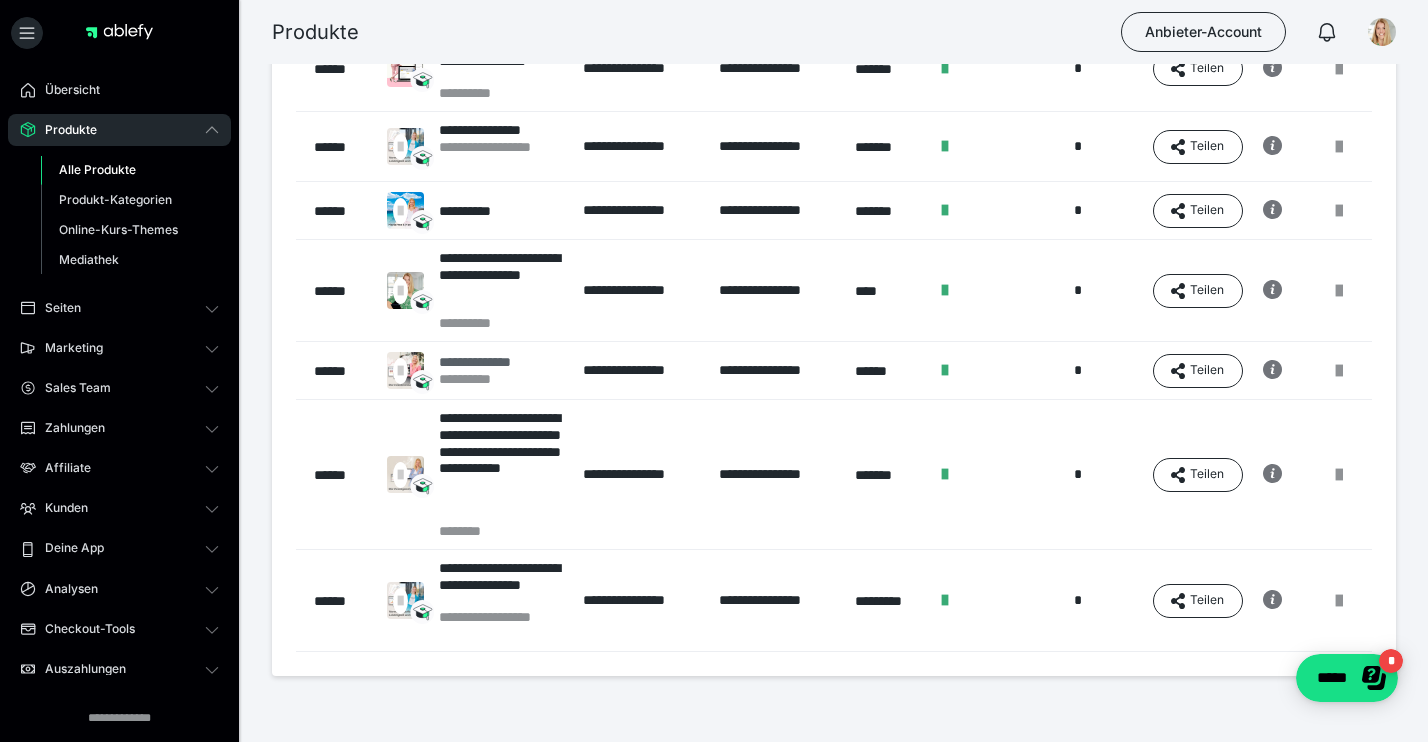 click on "**********" at bounding box center [490, 370] 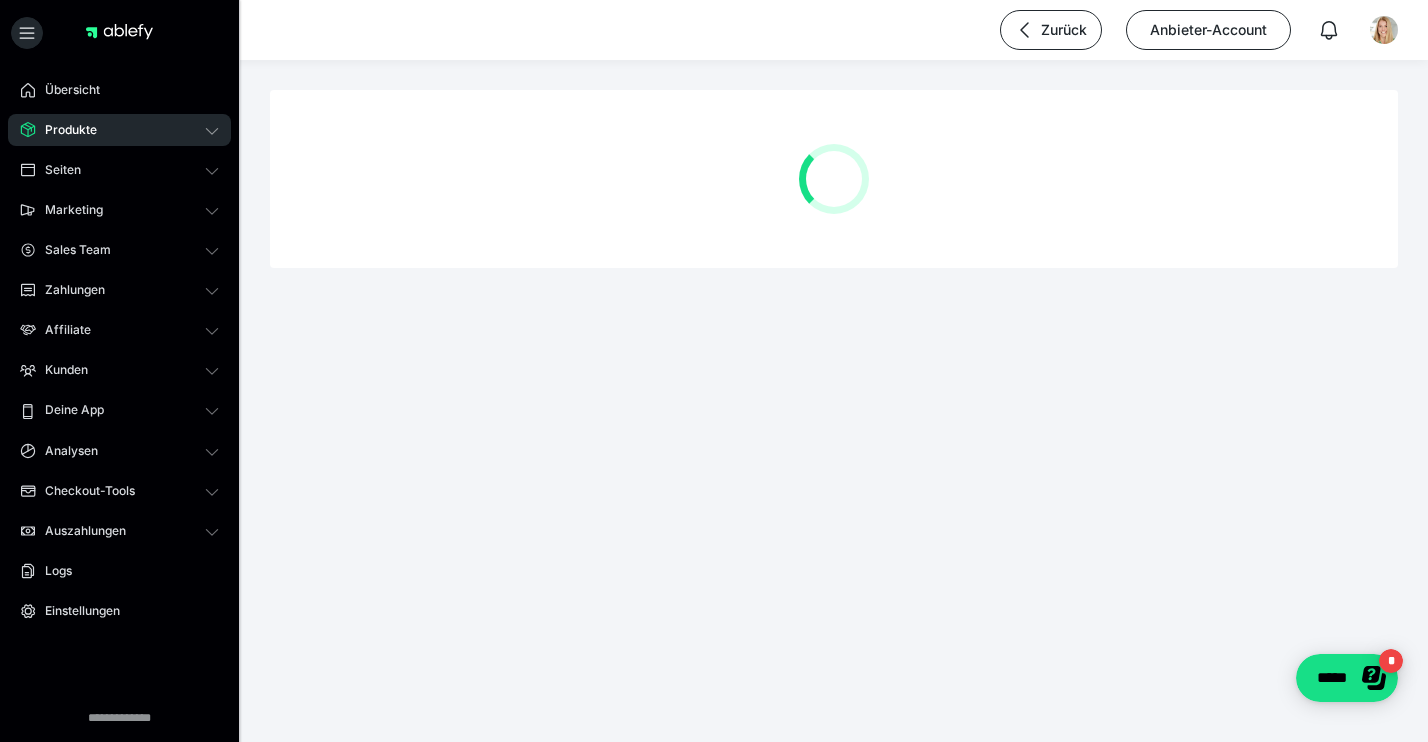 scroll, scrollTop: 0, scrollLeft: 0, axis: both 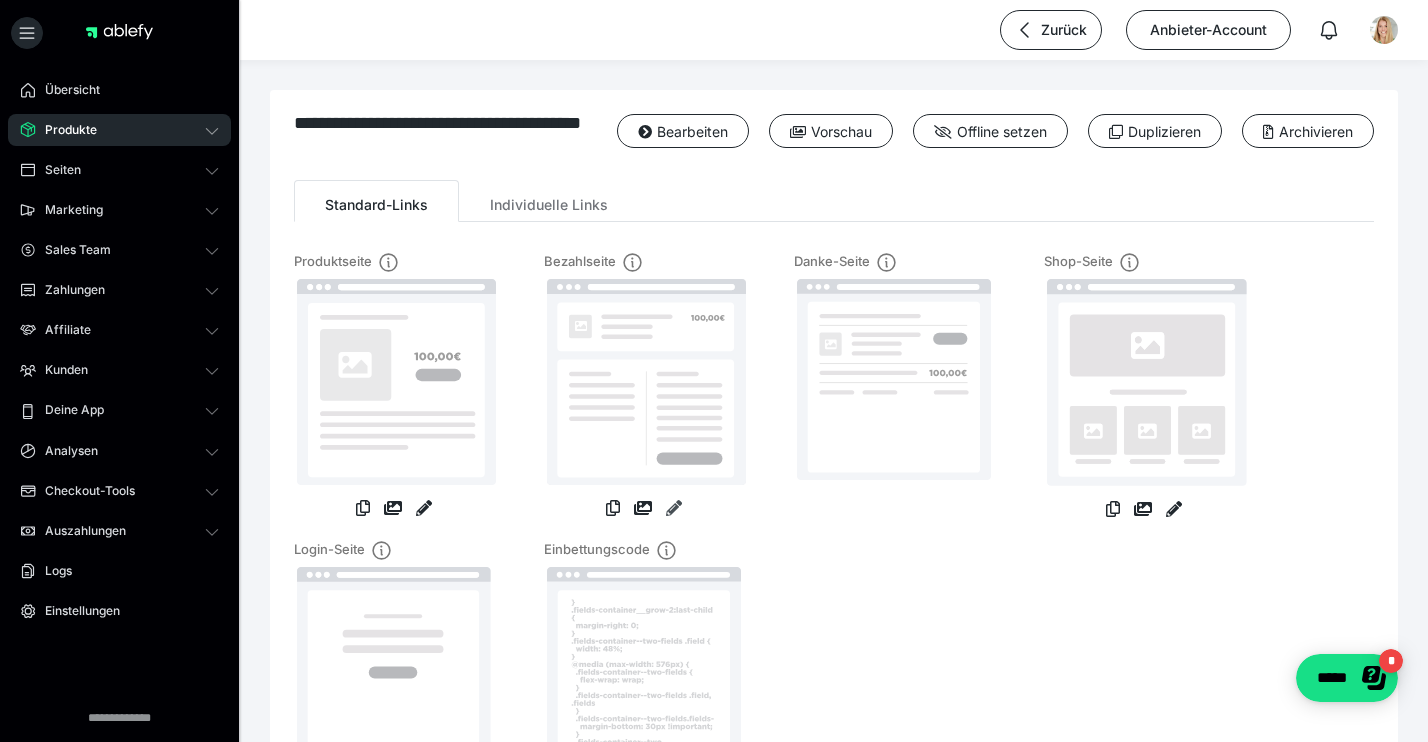 click at bounding box center (674, 508) 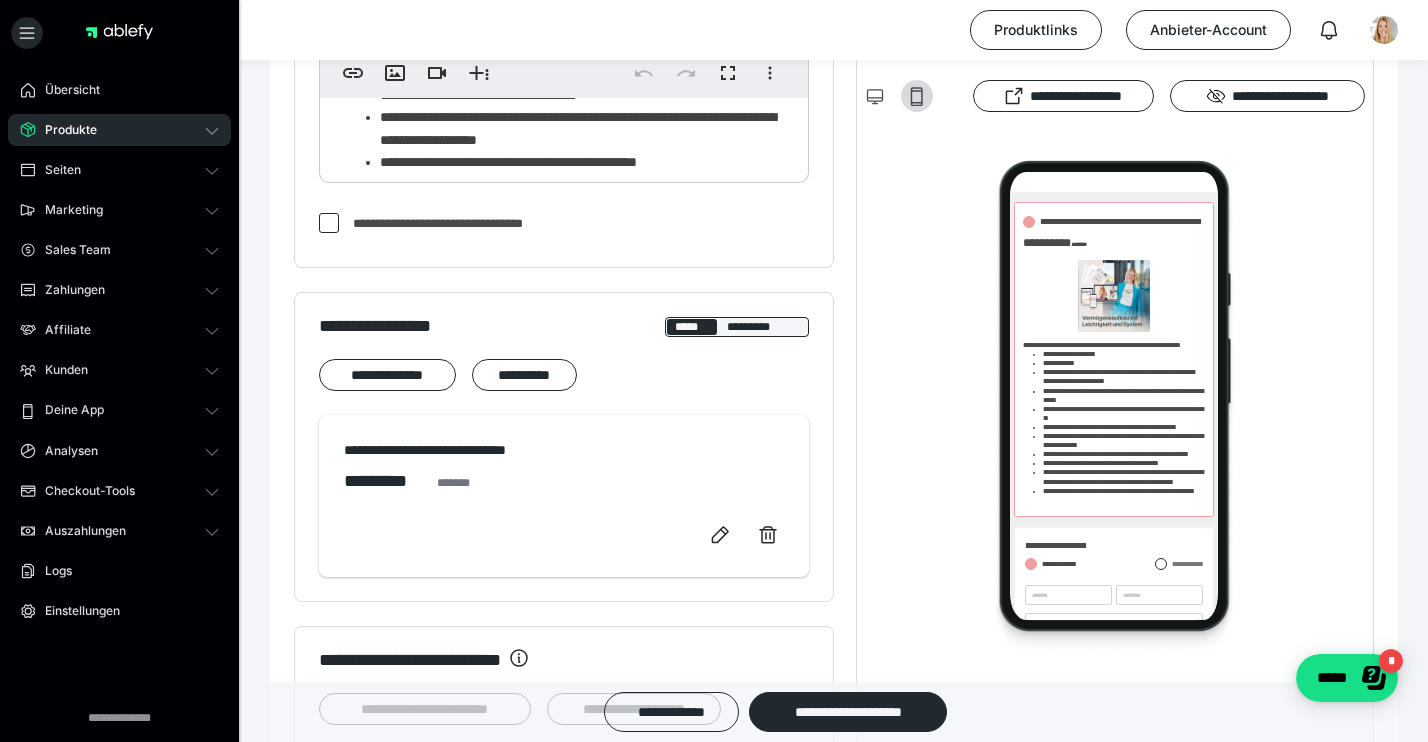 scroll, scrollTop: 0, scrollLeft: 0, axis: both 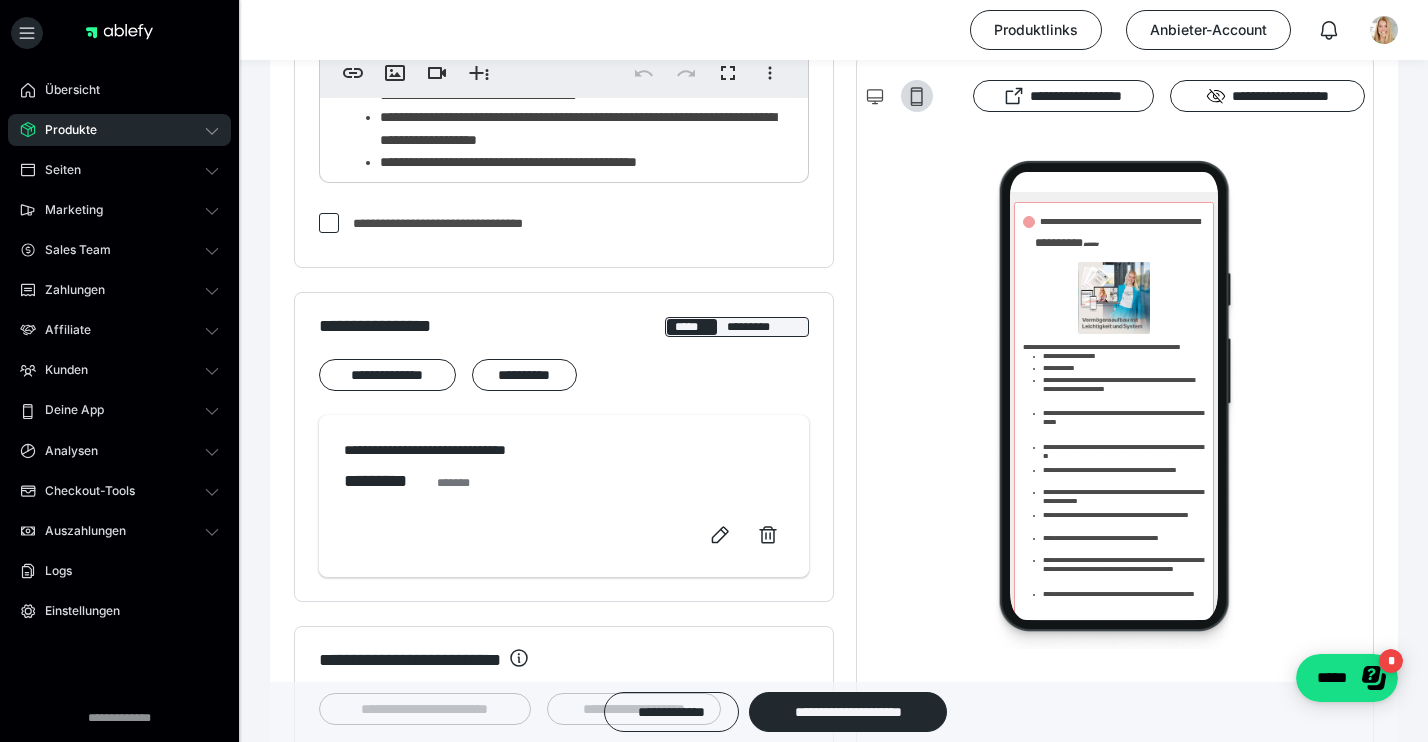 click on "Produkte" at bounding box center (119, 130) 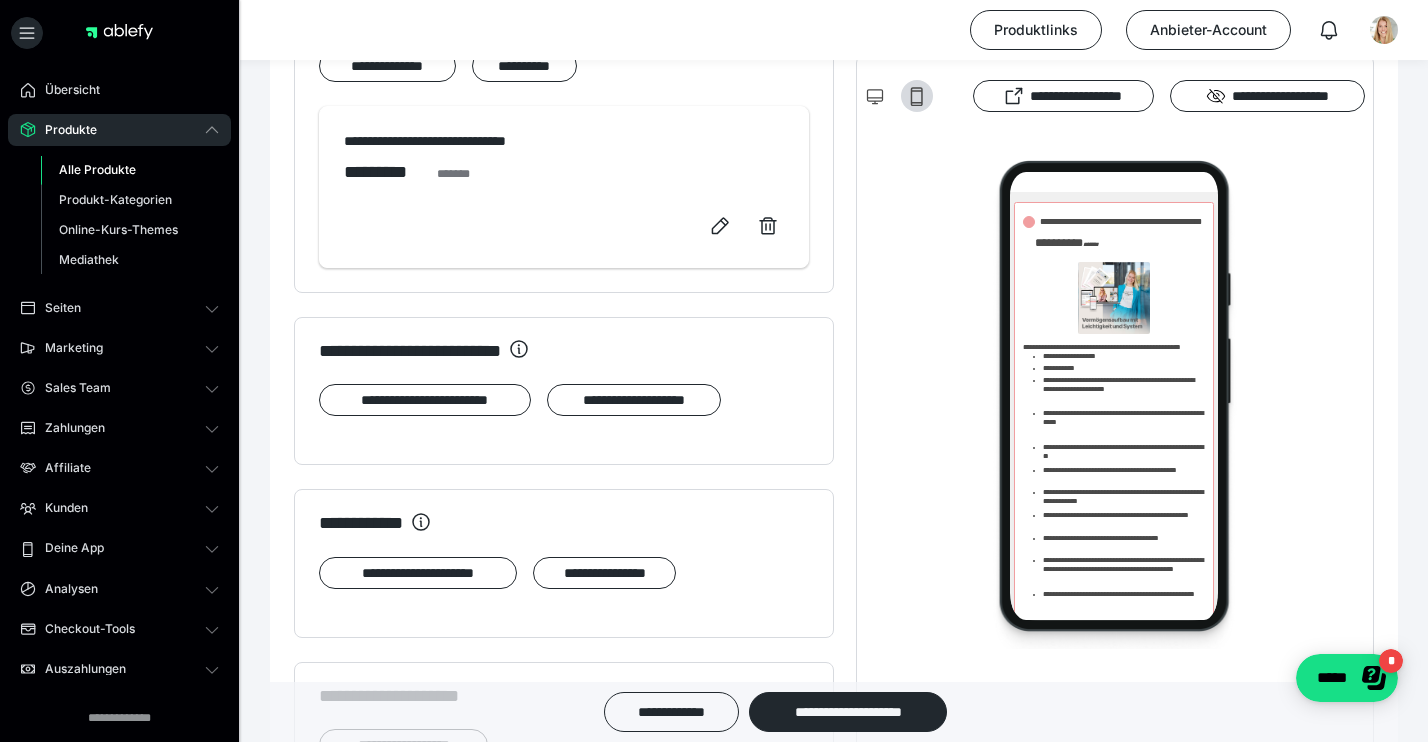 scroll, scrollTop: 0, scrollLeft: 0, axis: both 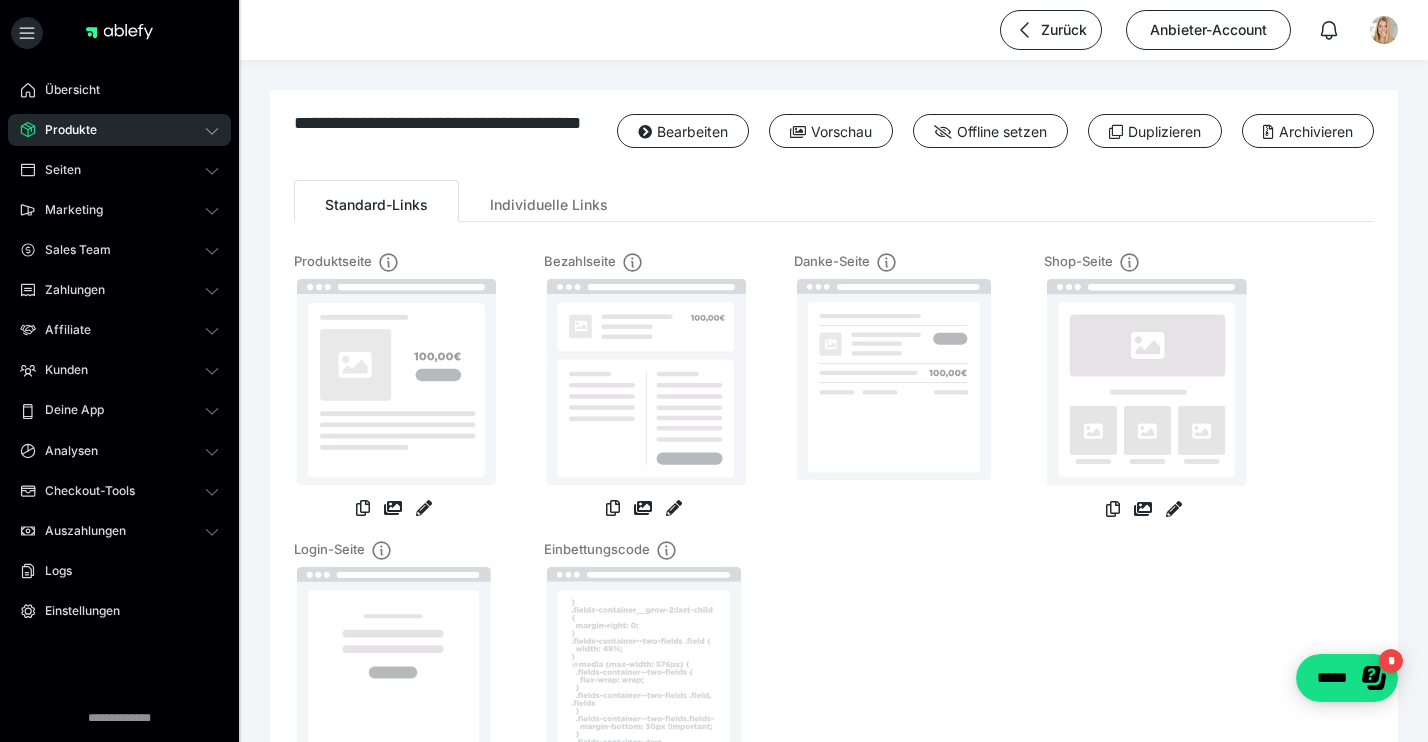 click on "Produkte" at bounding box center [119, 130] 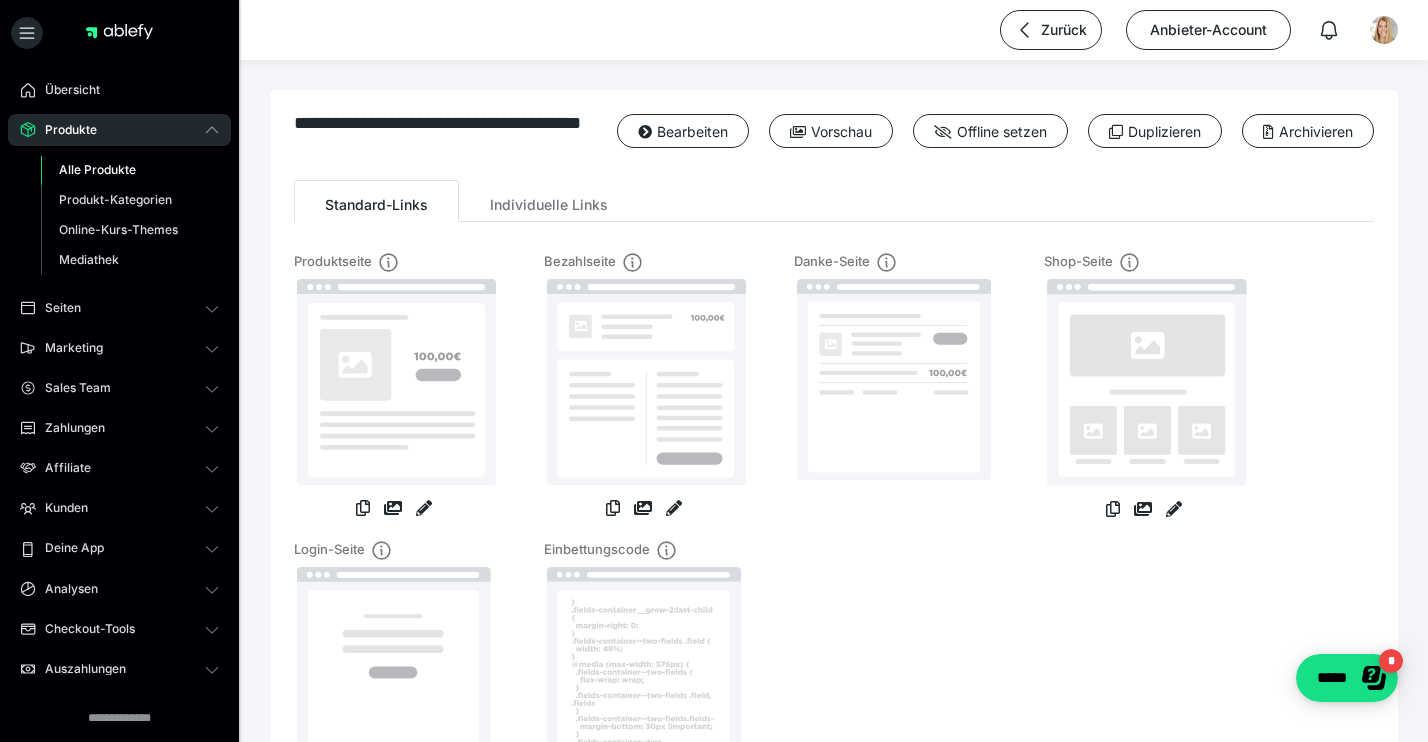 click on "Alle Produkte" at bounding box center [97, 169] 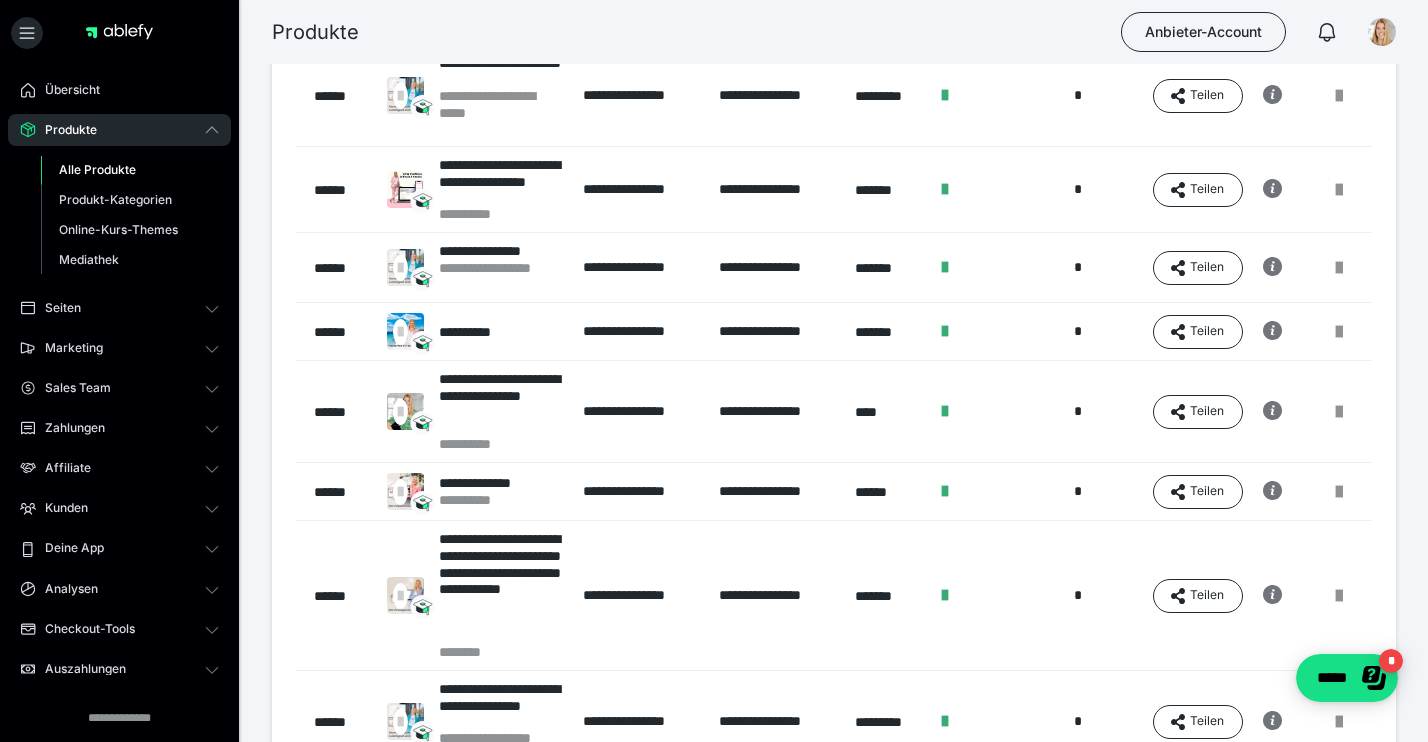 scroll, scrollTop: 218, scrollLeft: 0, axis: vertical 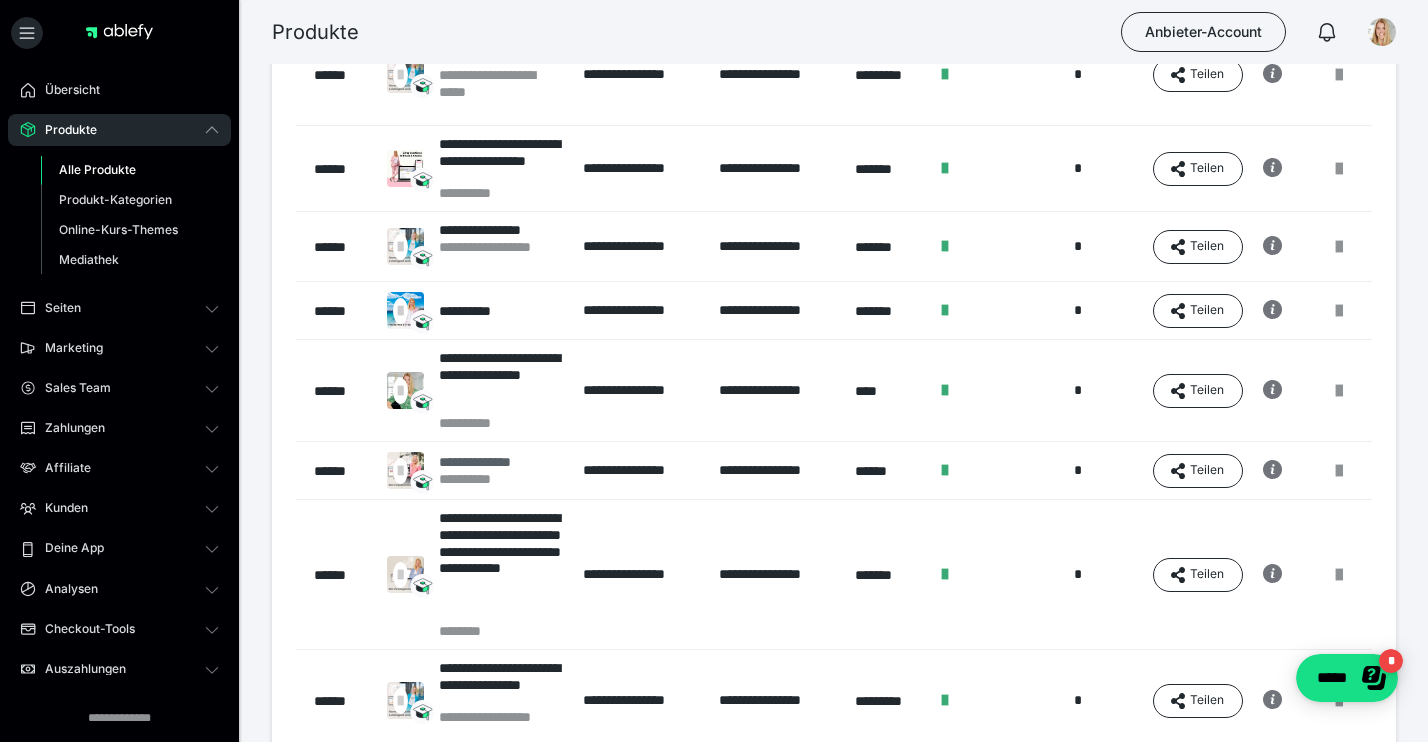 click on "**********" at bounding box center [490, 462] 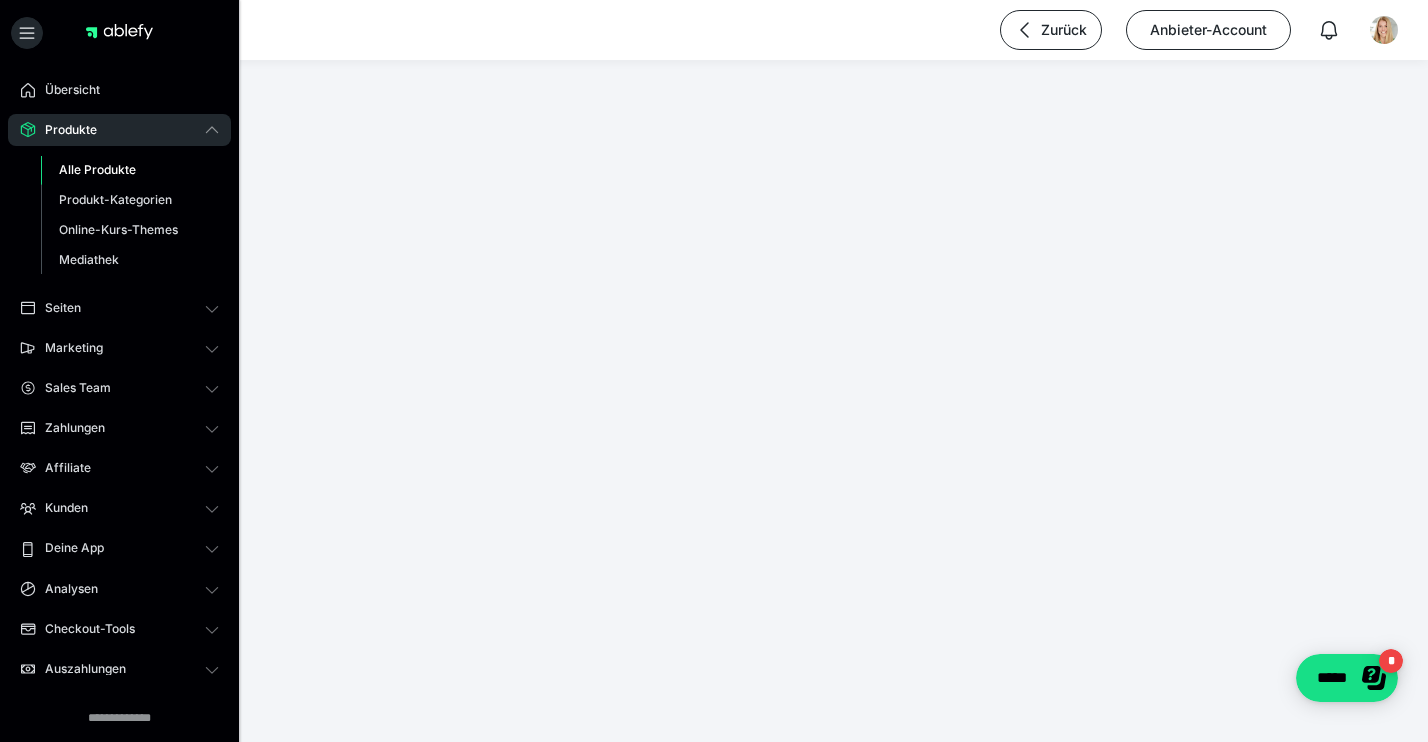 scroll, scrollTop: 0, scrollLeft: 0, axis: both 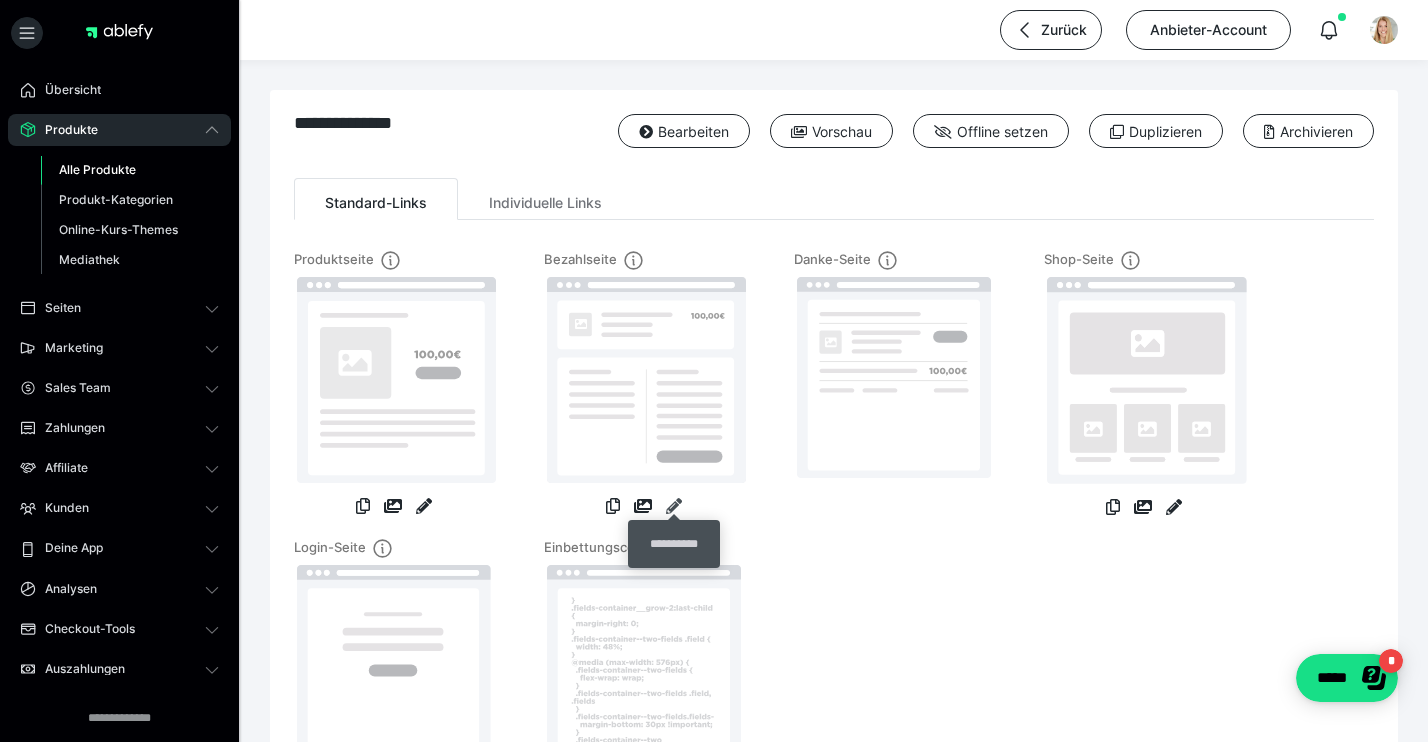 click at bounding box center (674, 506) 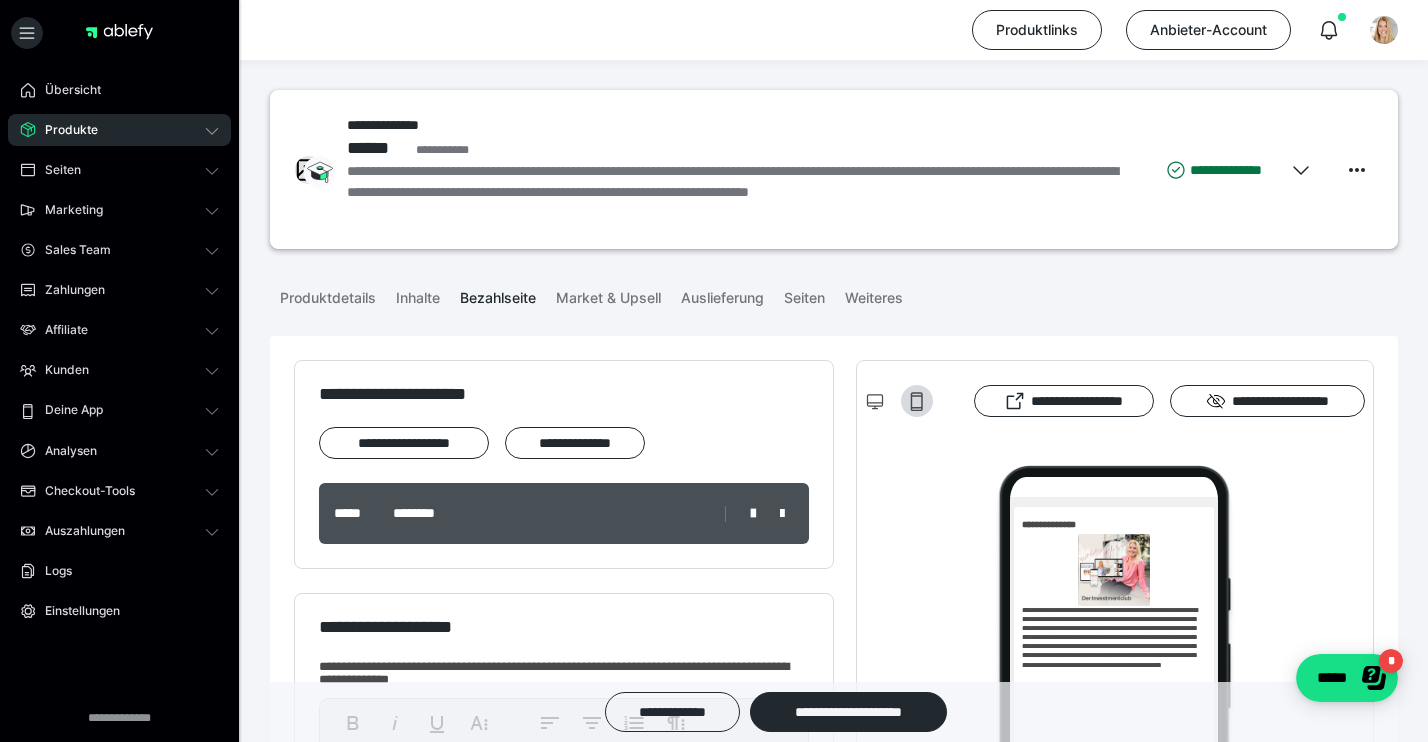 scroll, scrollTop: 0, scrollLeft: 0, axis: both 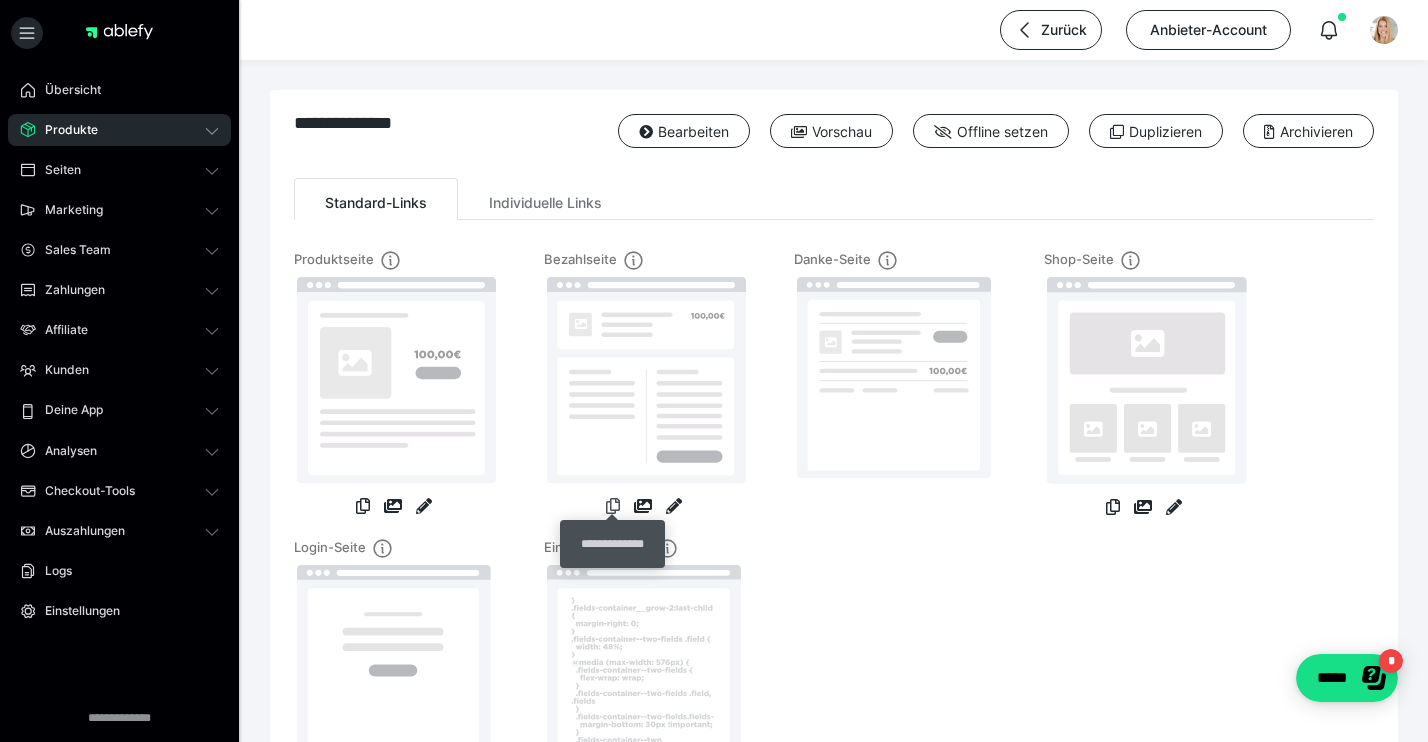 click at bounding box center [613, 506] 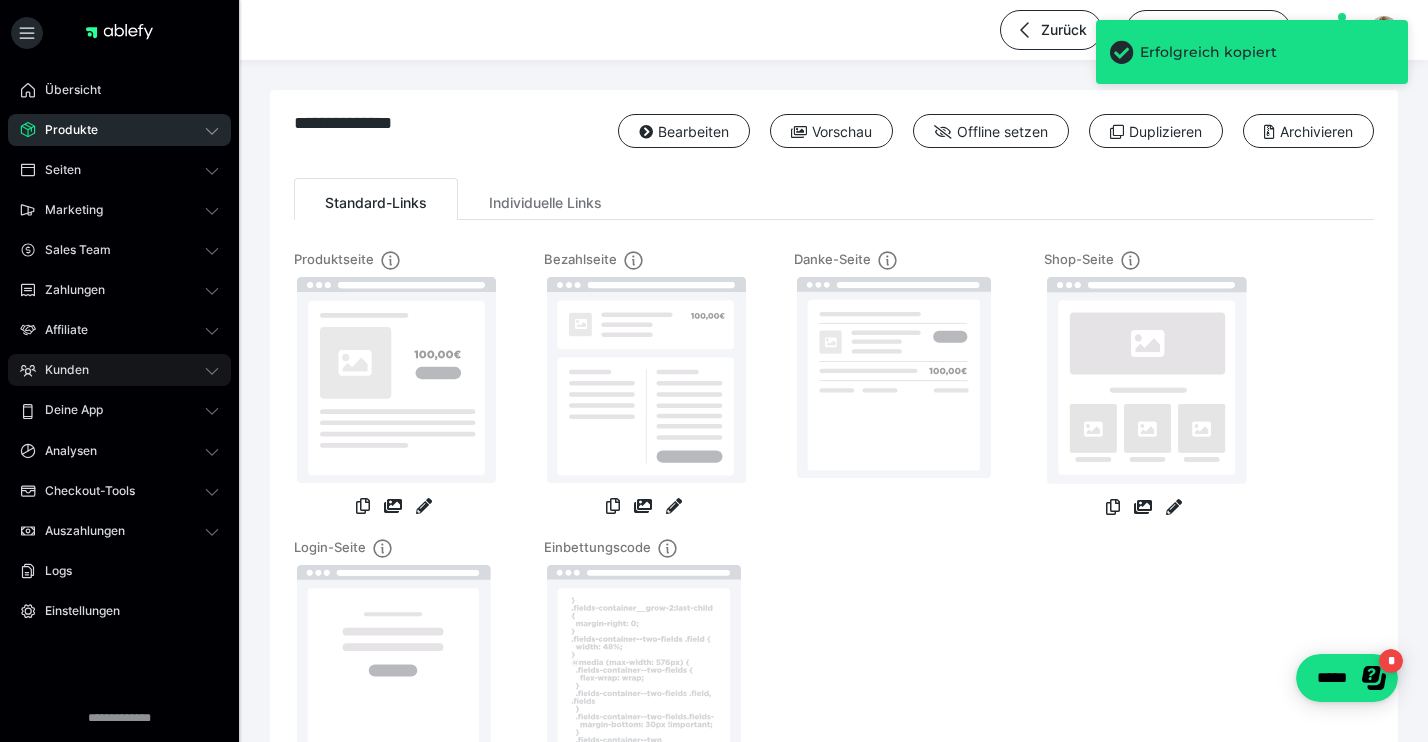 click on "Kunden" at bounding box center (119, 370) 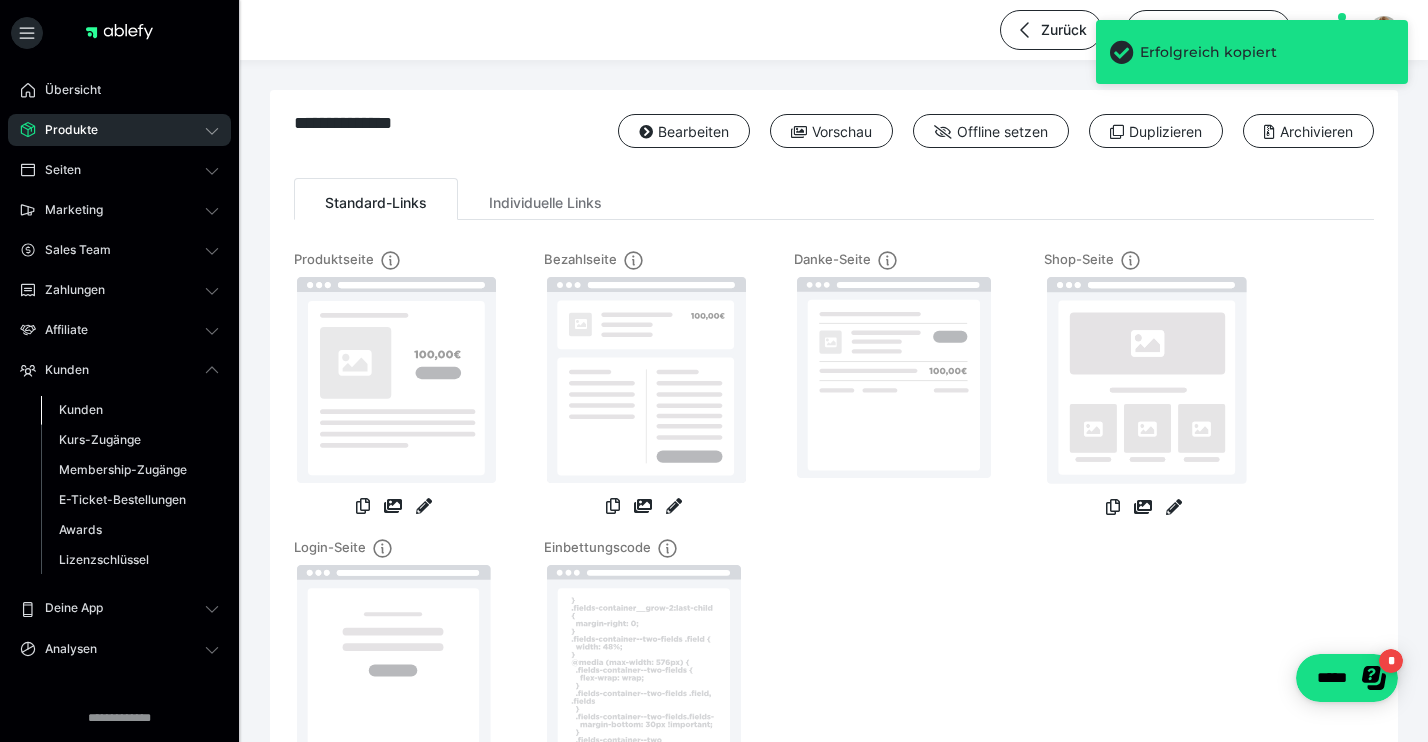 click on "Kunden" at bounding box center [130, 410] 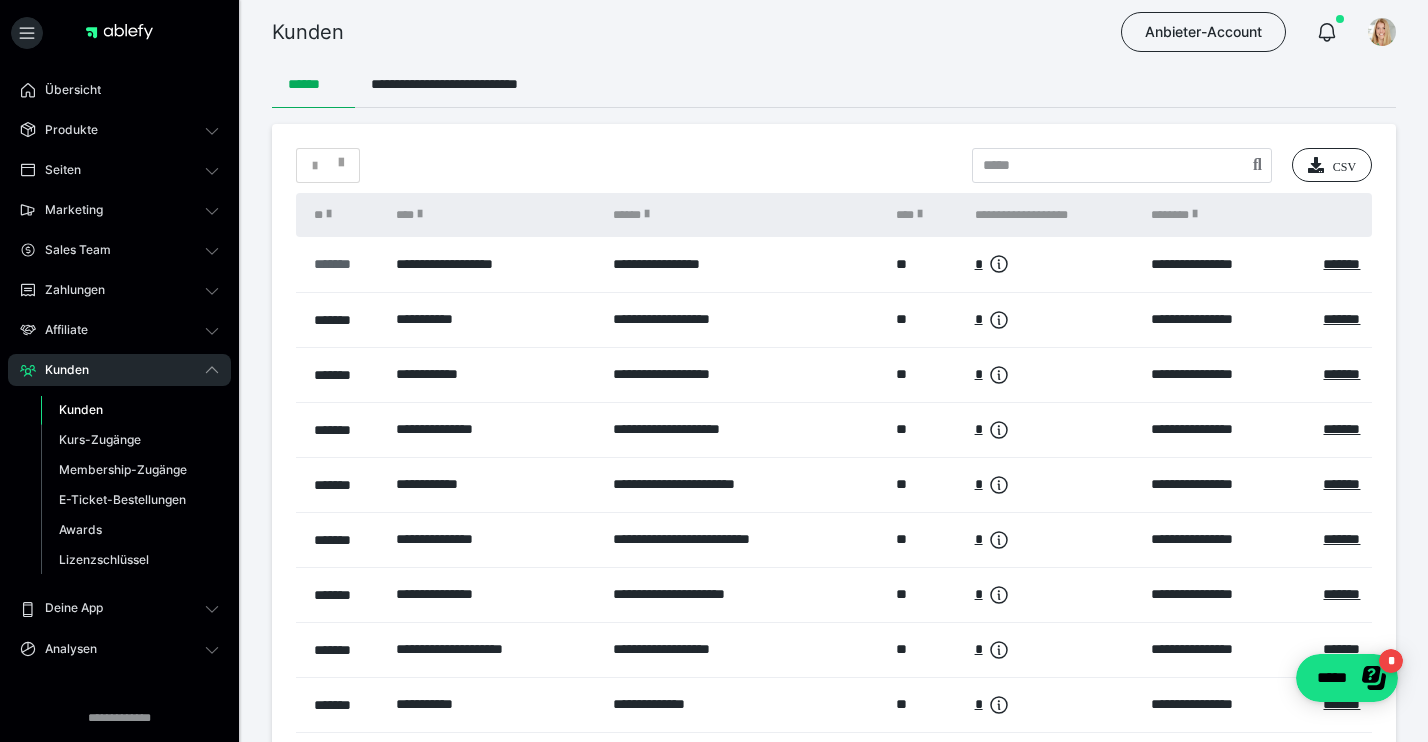 click on "*******" at bounding box center (345, 264) 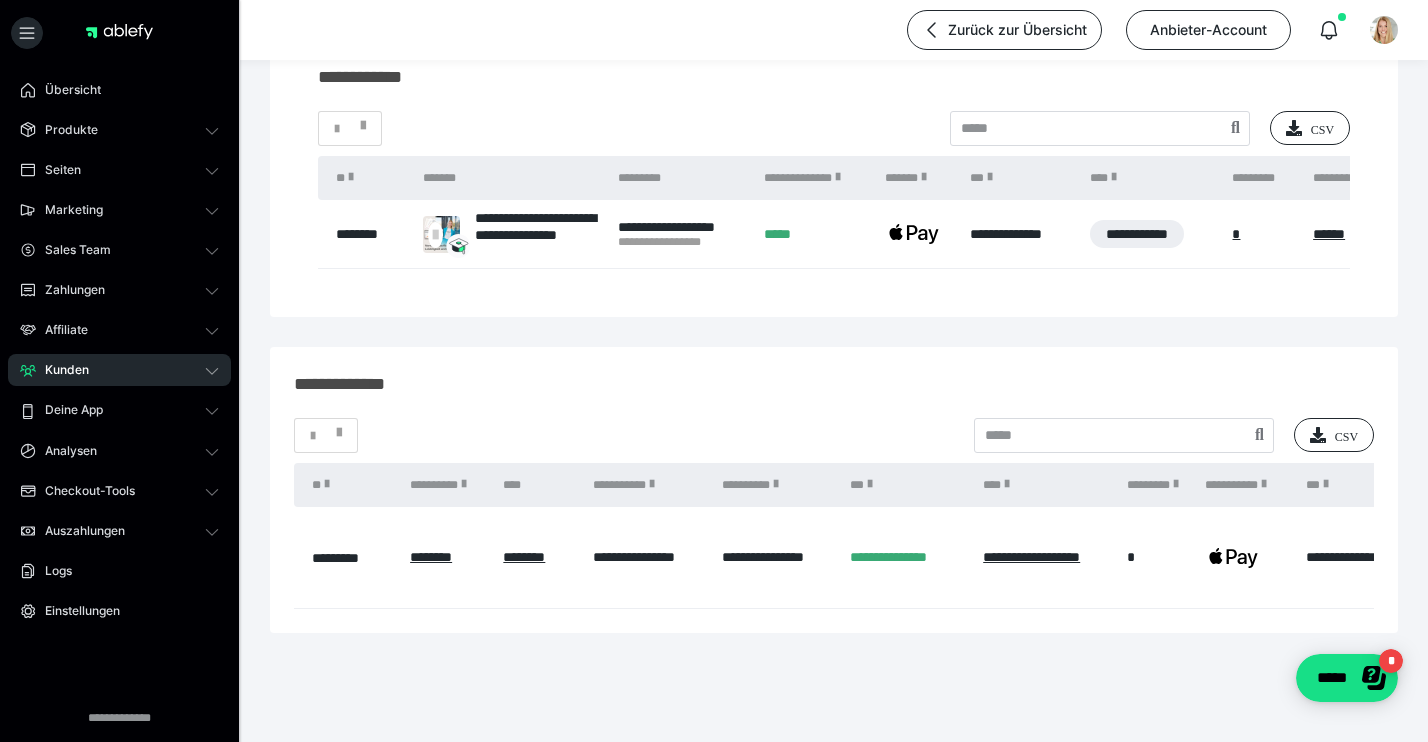 scroll, scrollTop: 218, scrollLeft: 0, axis: vertical 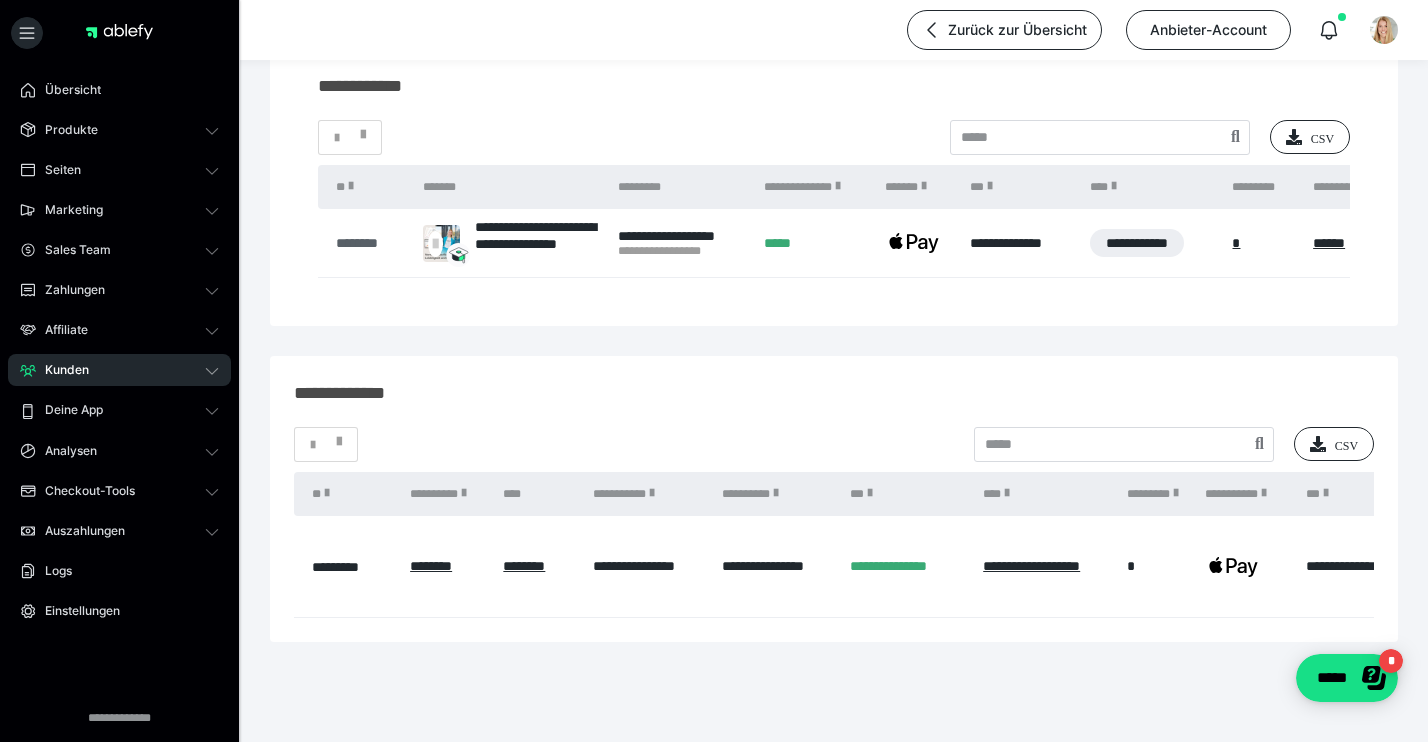 click on "********" at bounding box center (369, 243) 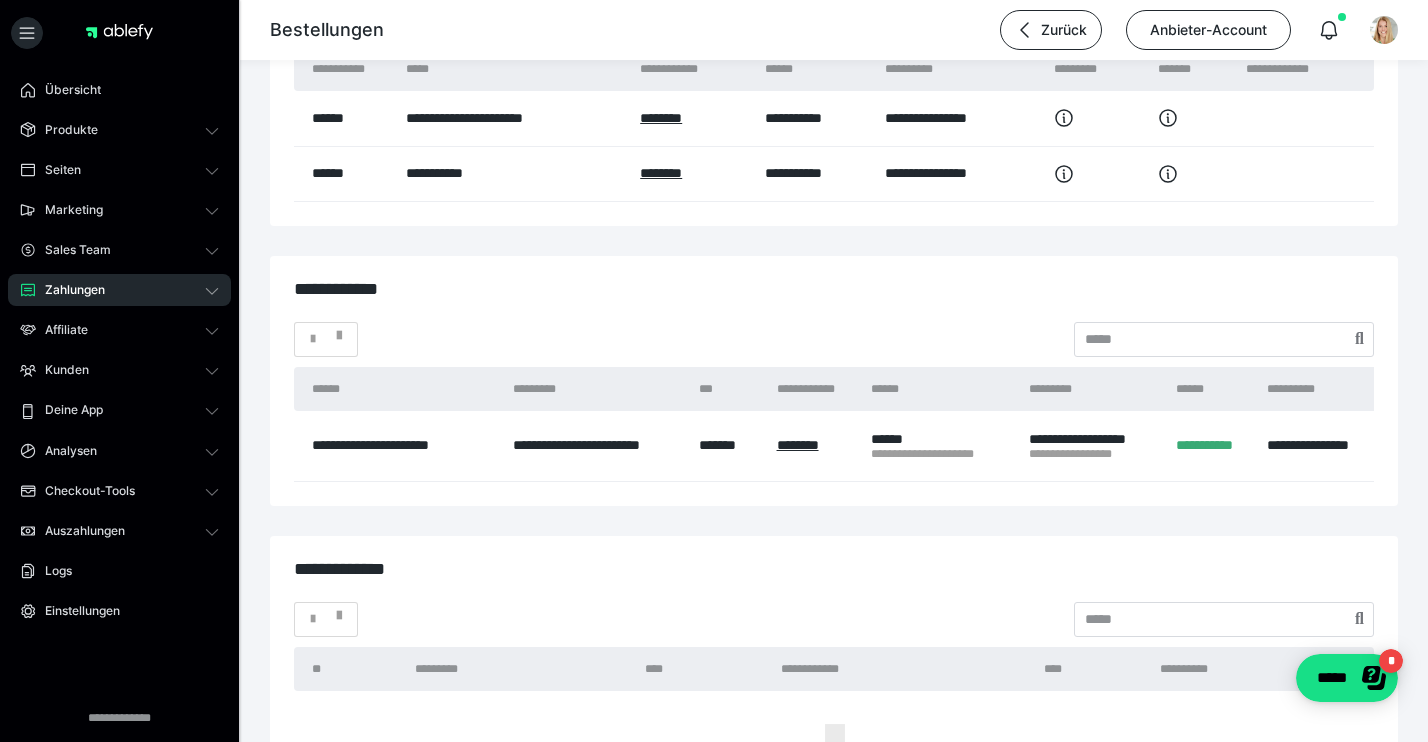 scroll, scrollTop: 3643, scrollLeft: 0, axis: vertical 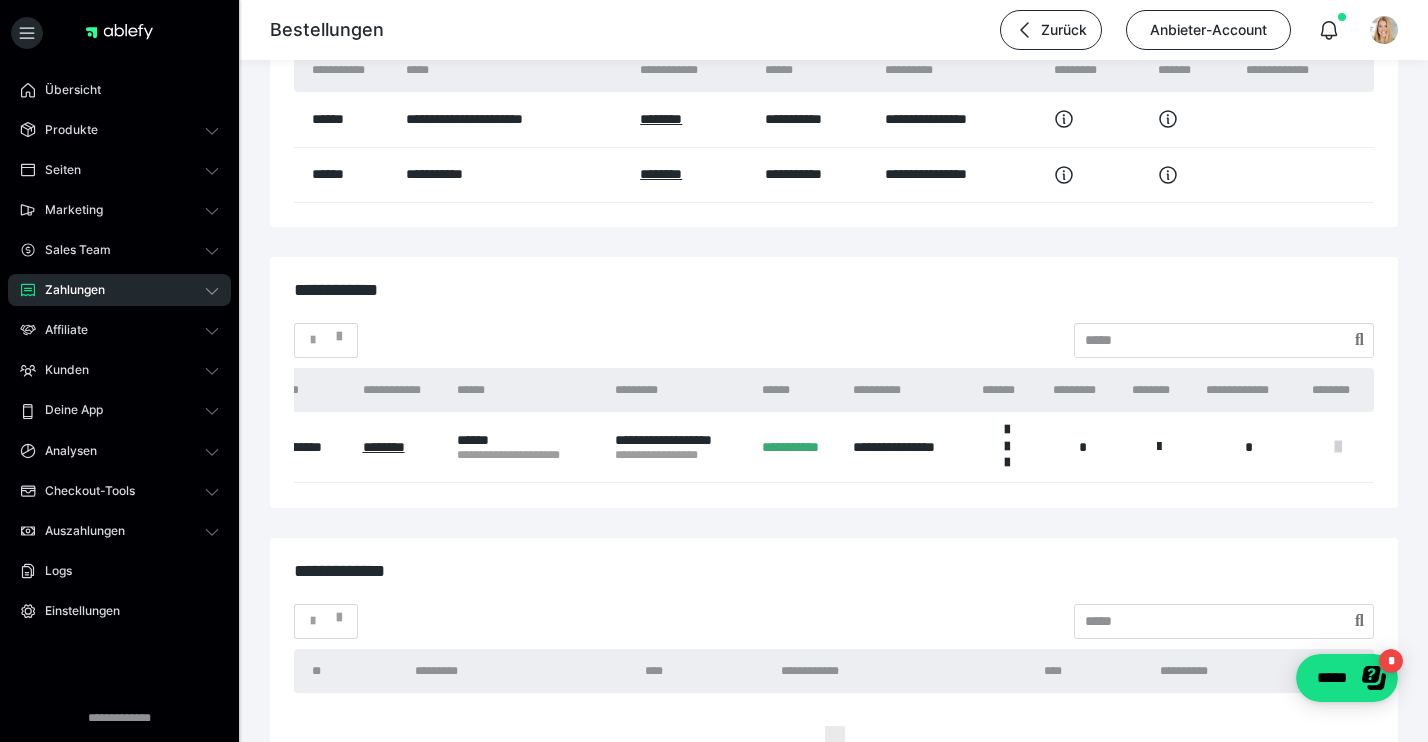 click at bounding box center (1338, 447) 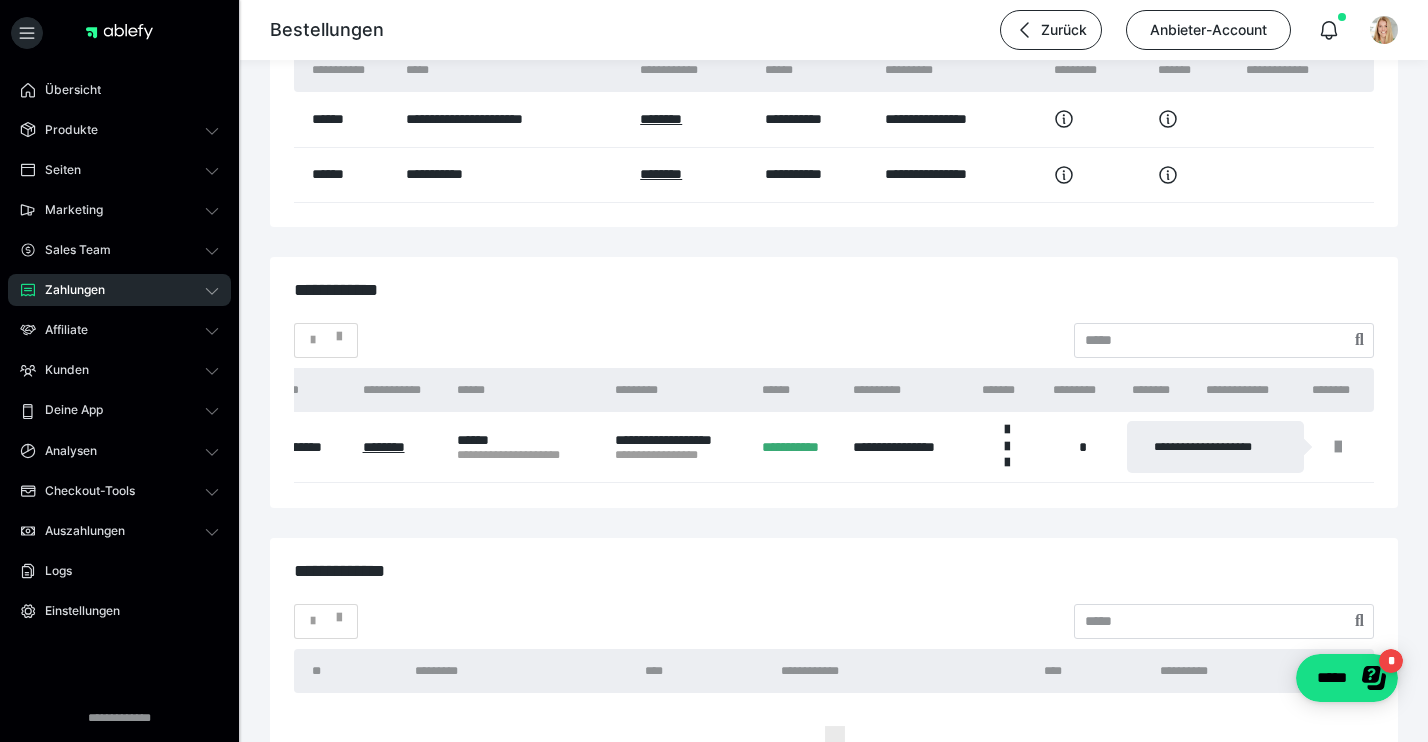 click at bounding box center (714, 371) 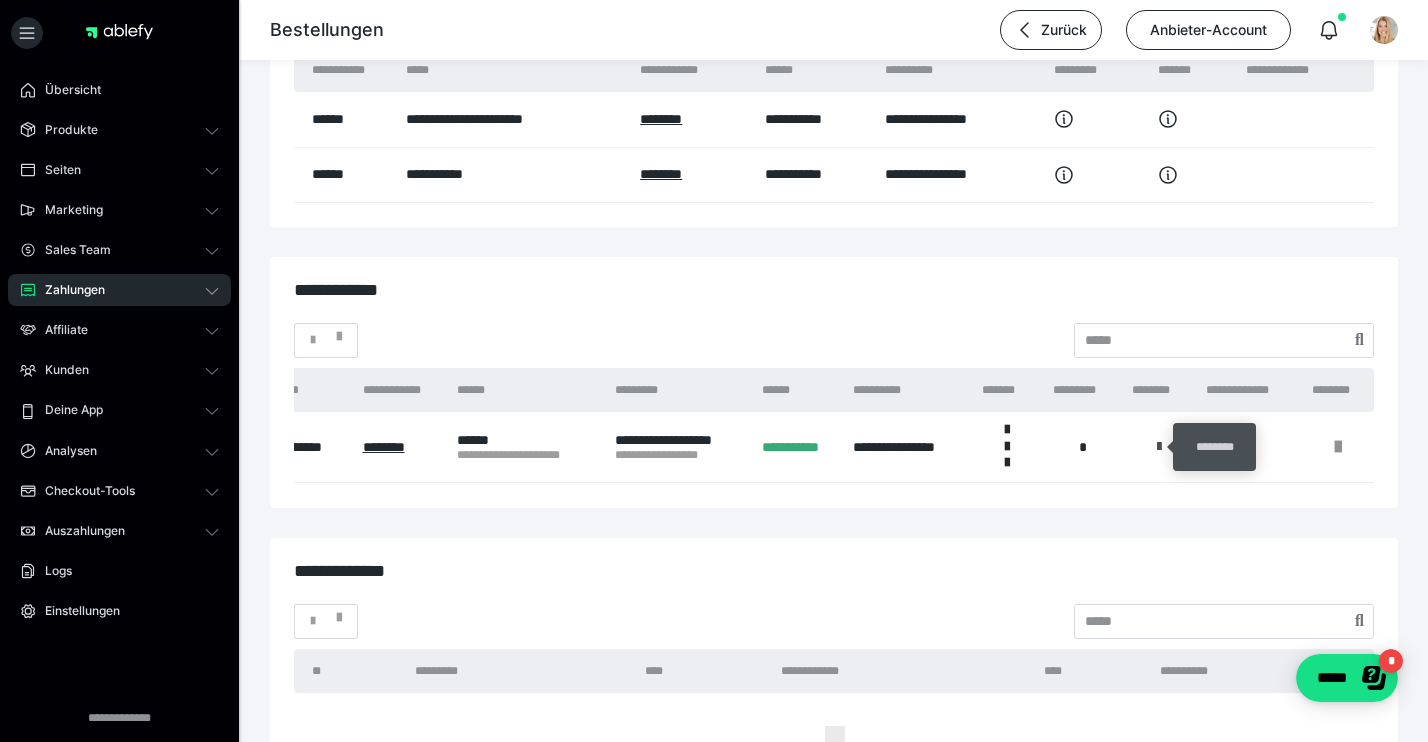 click at bounding box center (1159, 447) 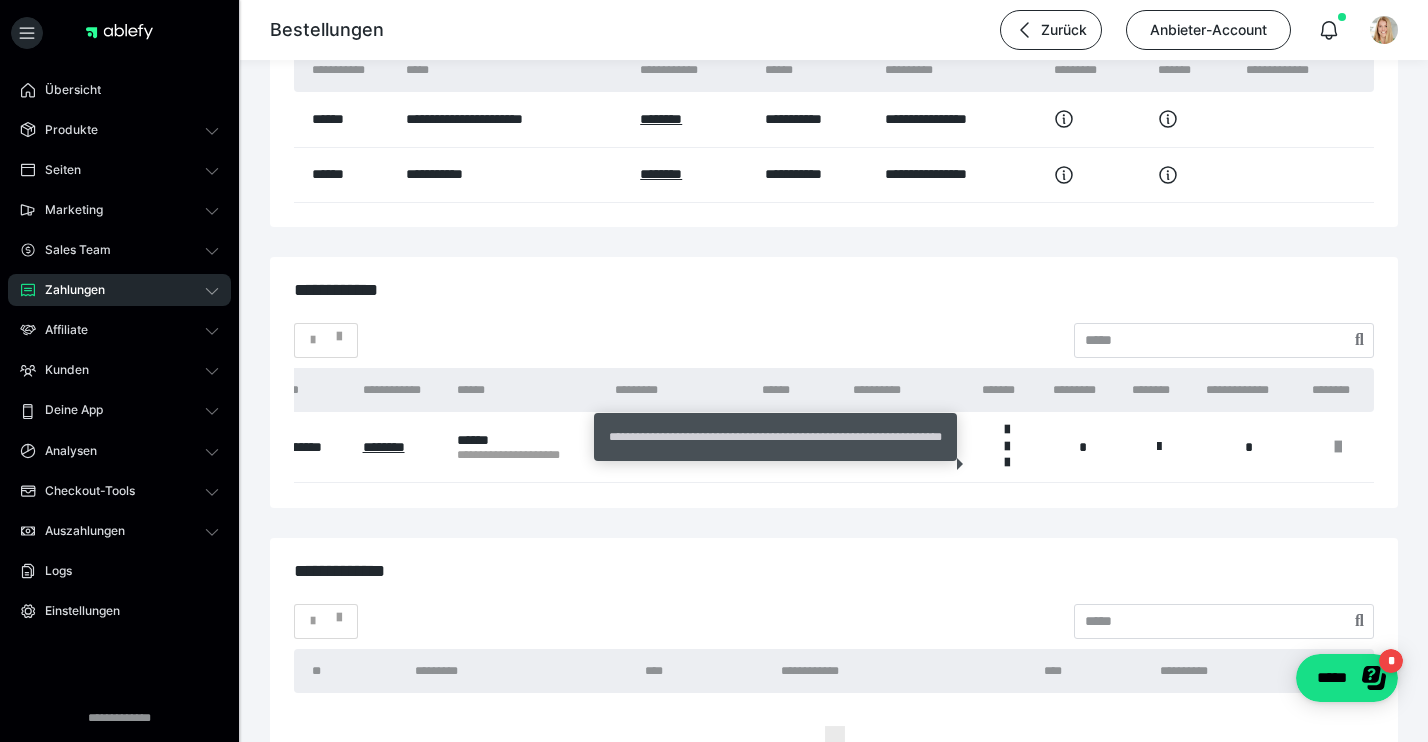 click on "**********" at bounding box center [775, 437] 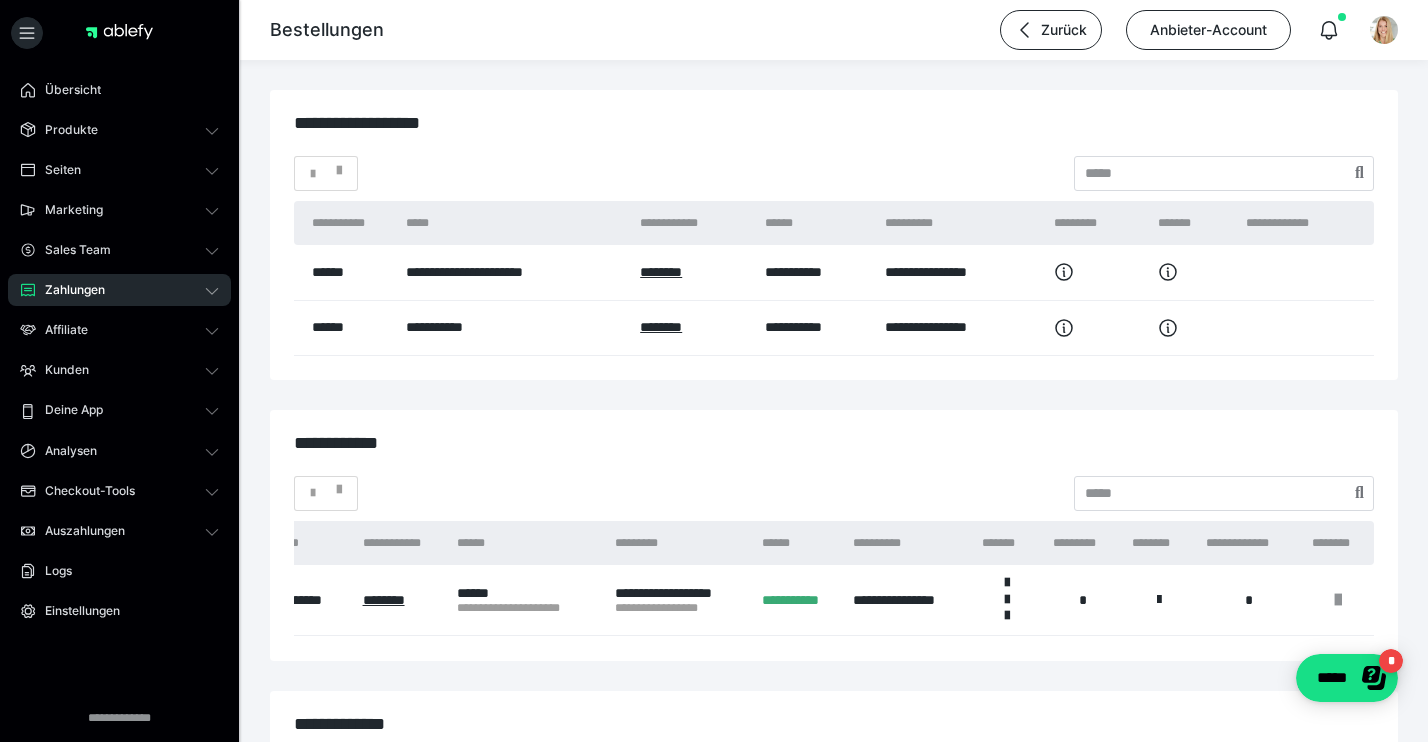 scroll, scrollTop: 3276, scrollLeft: 0, axis: vertical 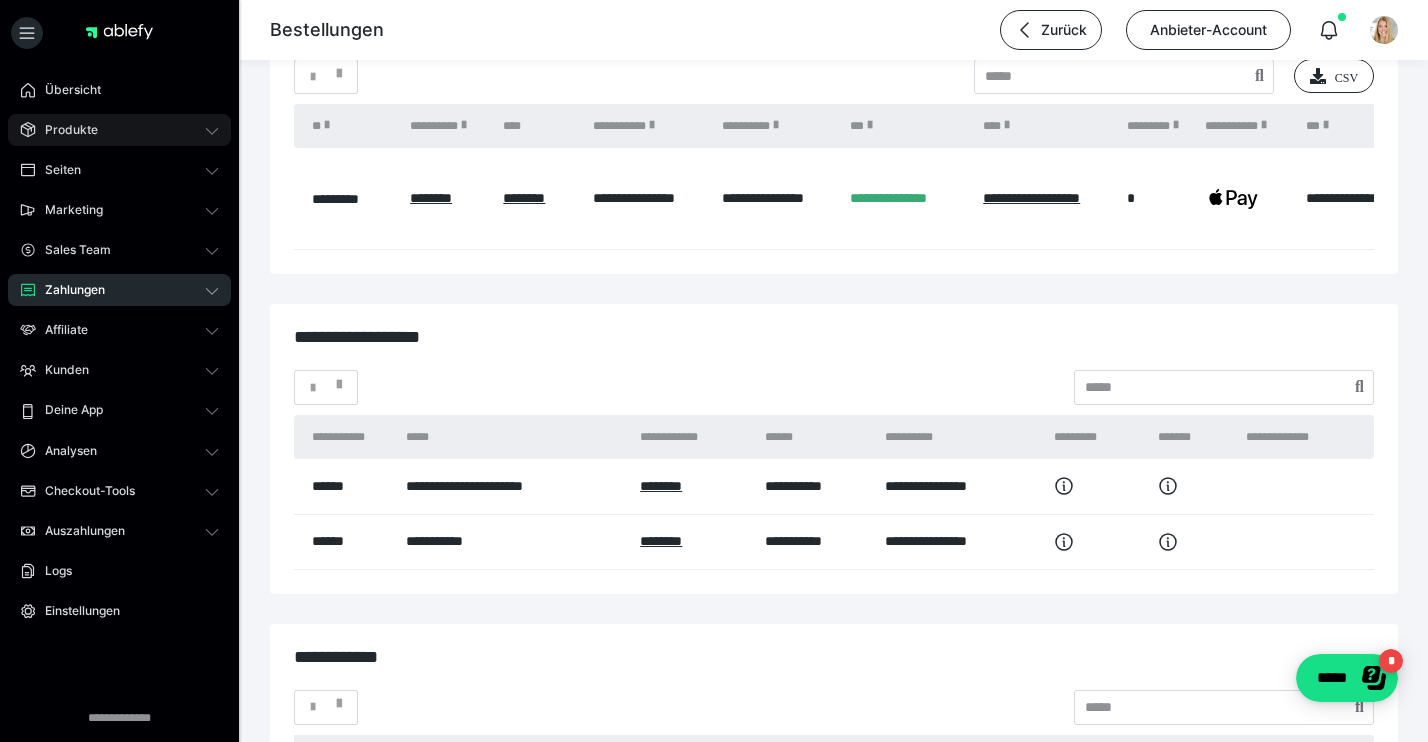 click on "Produkte" at bounding box center (119, 130) 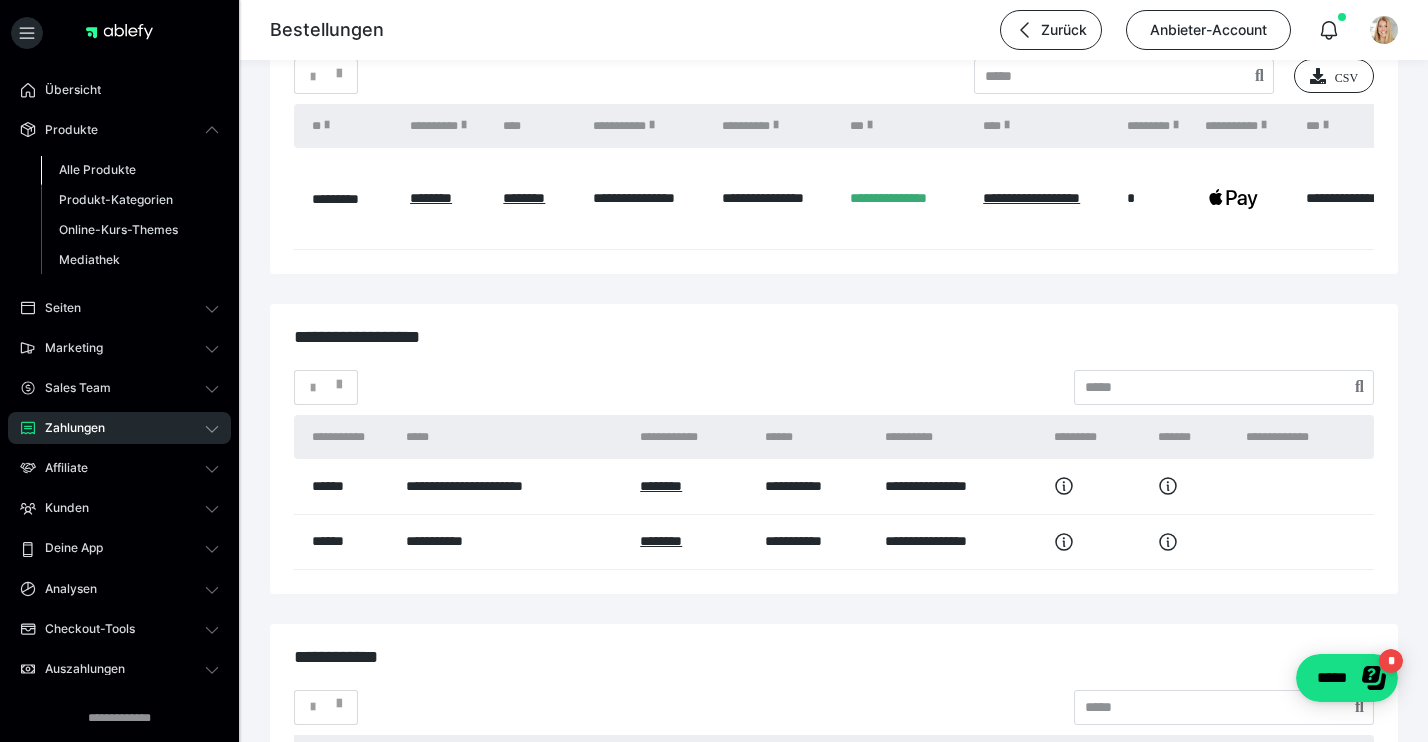 click on "Alle Produkte" at bounding box center (97, 169) 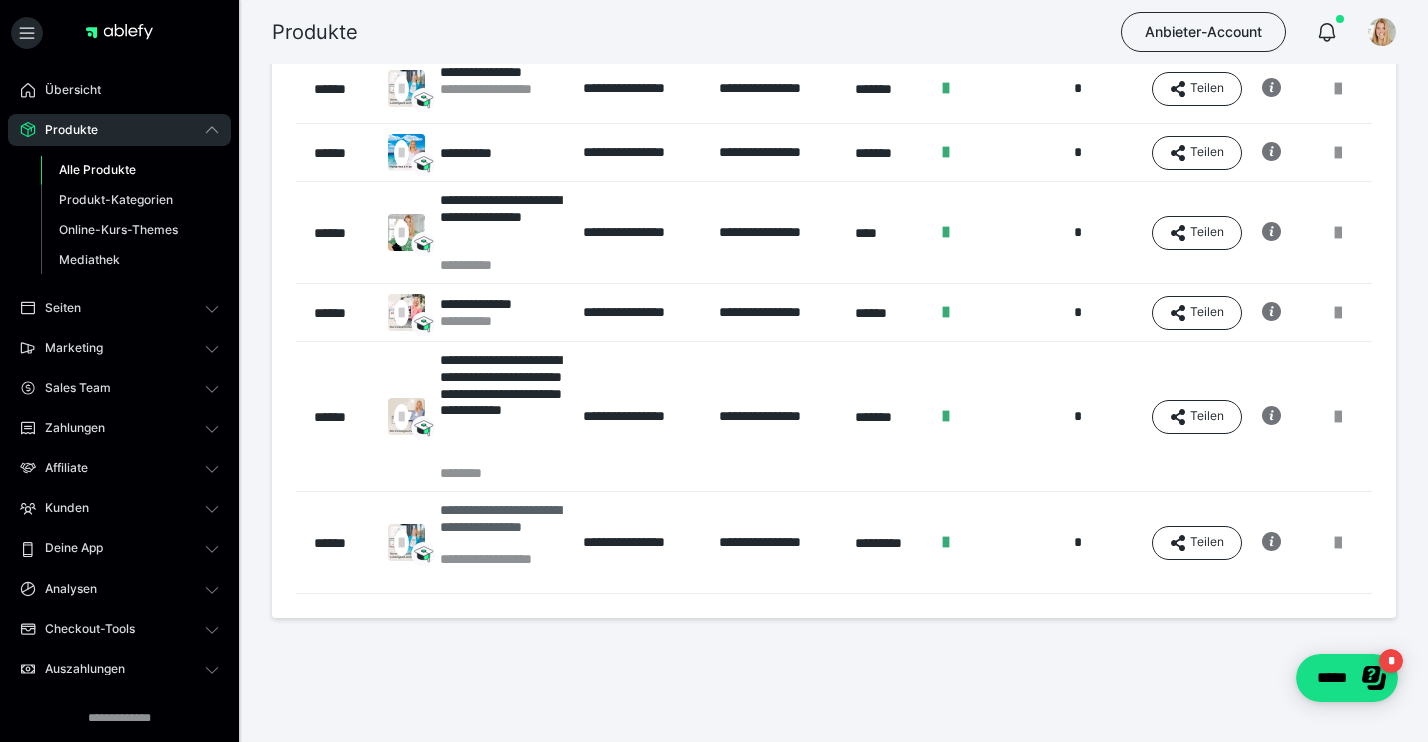 scroll, scrollTop: 376, scrollLeft: 0, axis: vertical 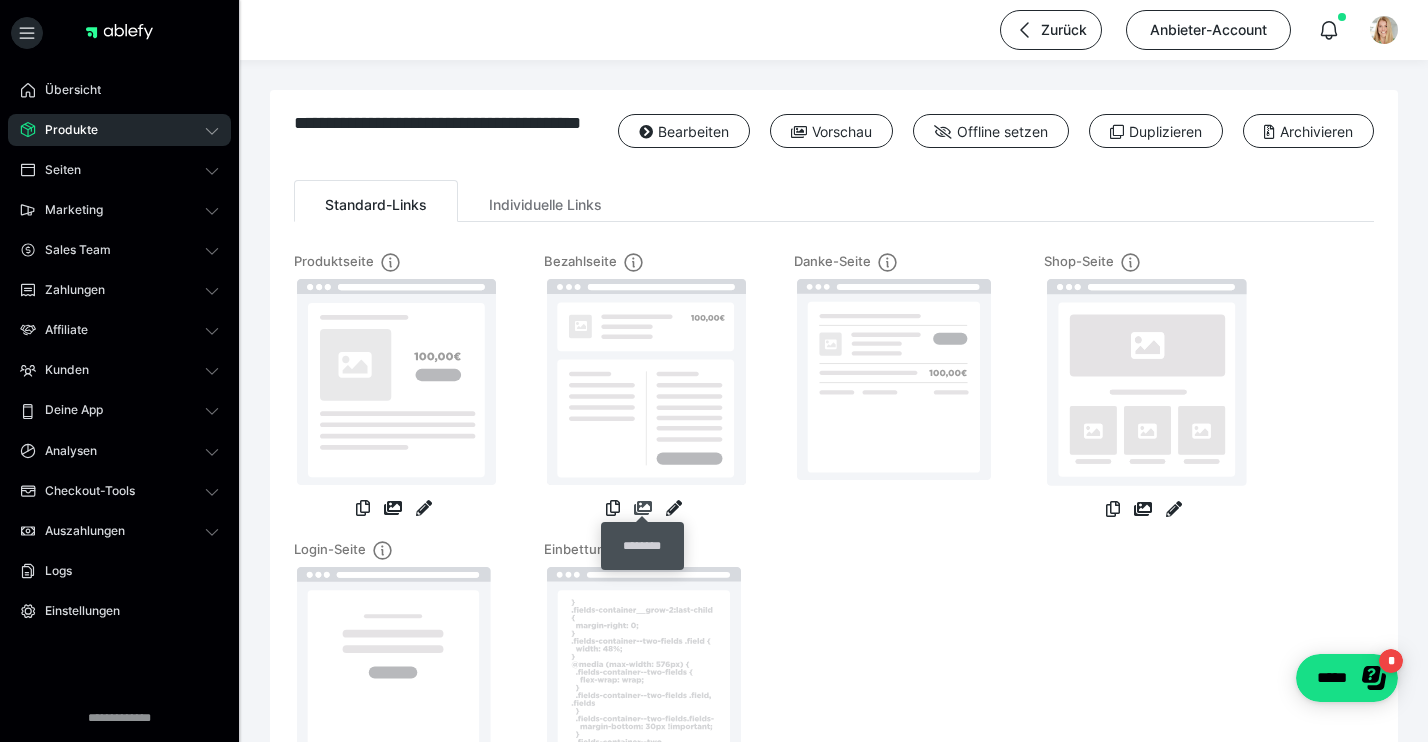 click at bounding box center [643, 508] 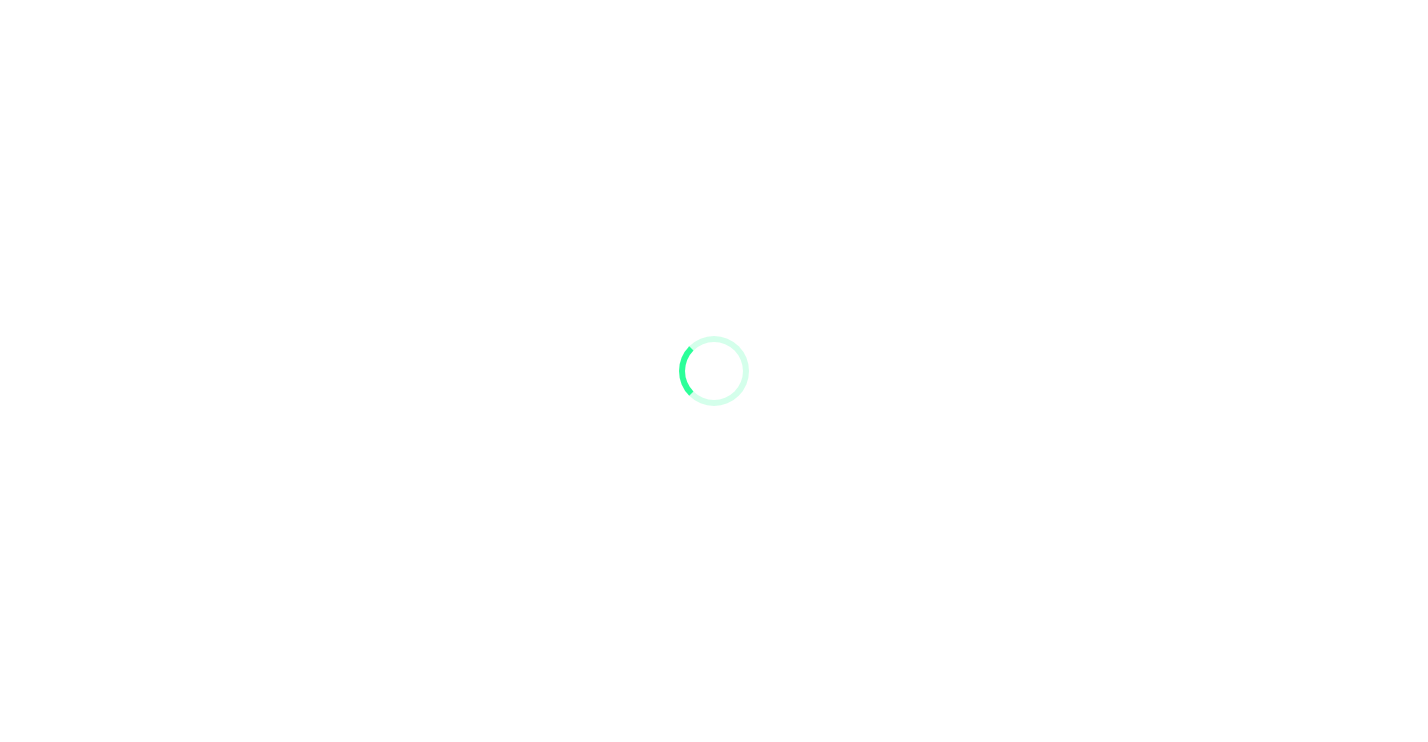 scroll, scrollTop: 0, scrollLeft: 0, axis: both 